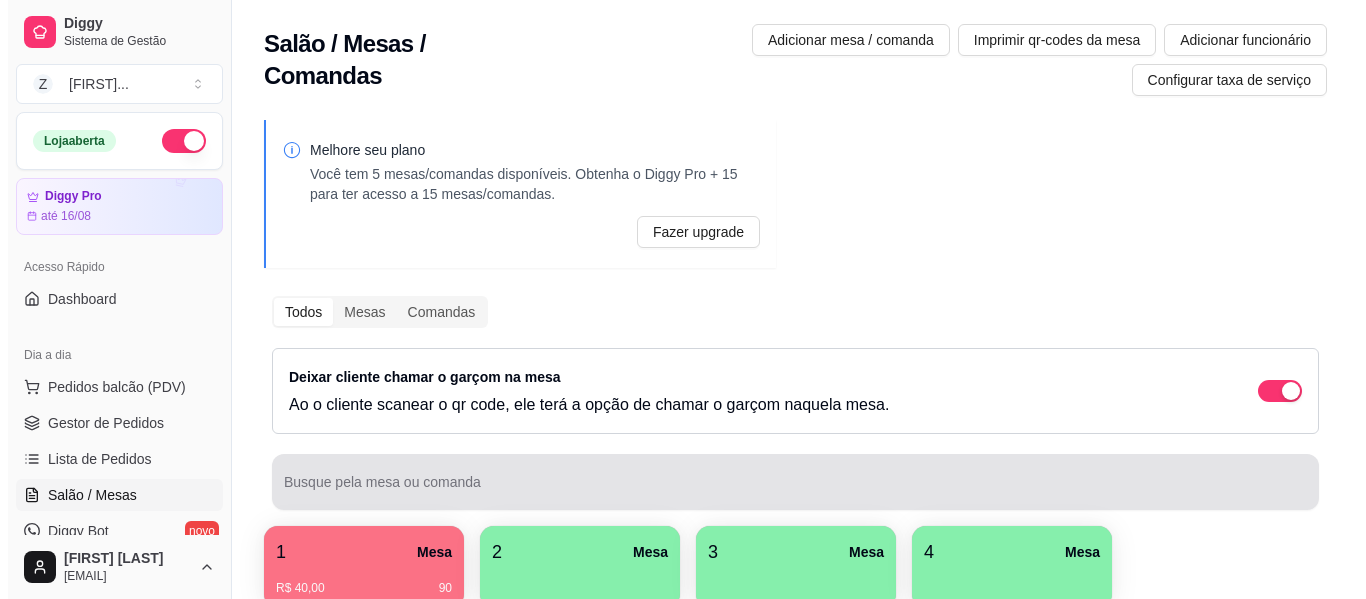 scroll, scrollTop: 0, scrollLeft: 0, axis: both 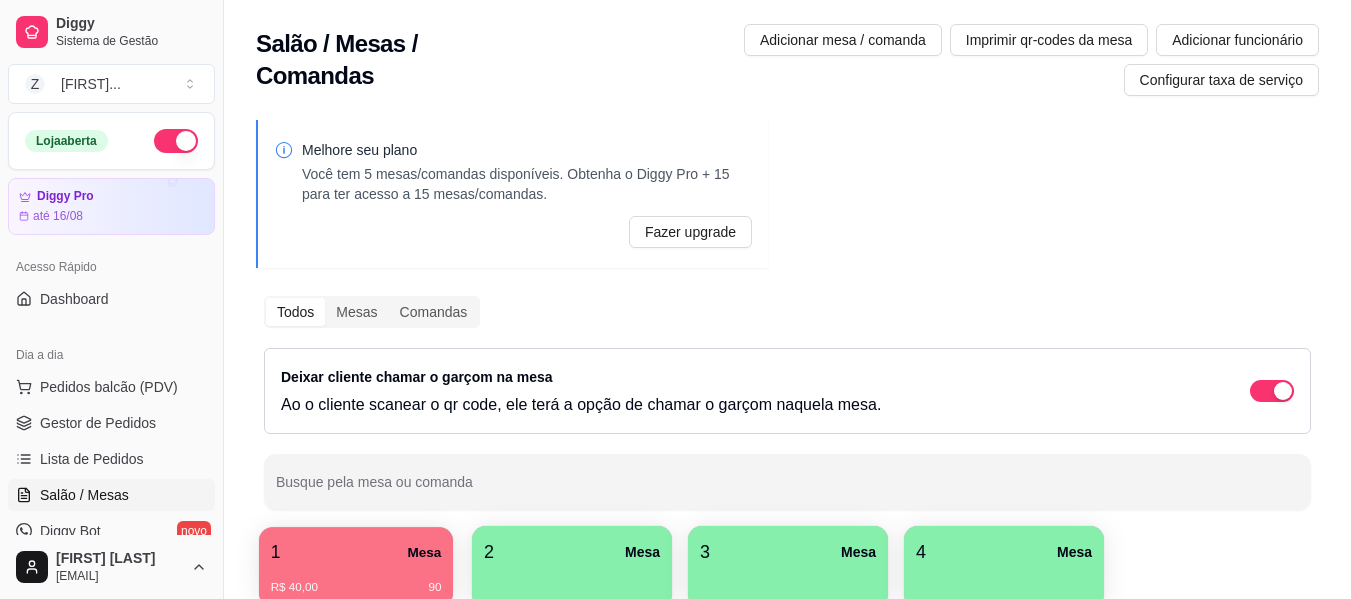 click on "1 Mesa" at bounding box center (356, 552) 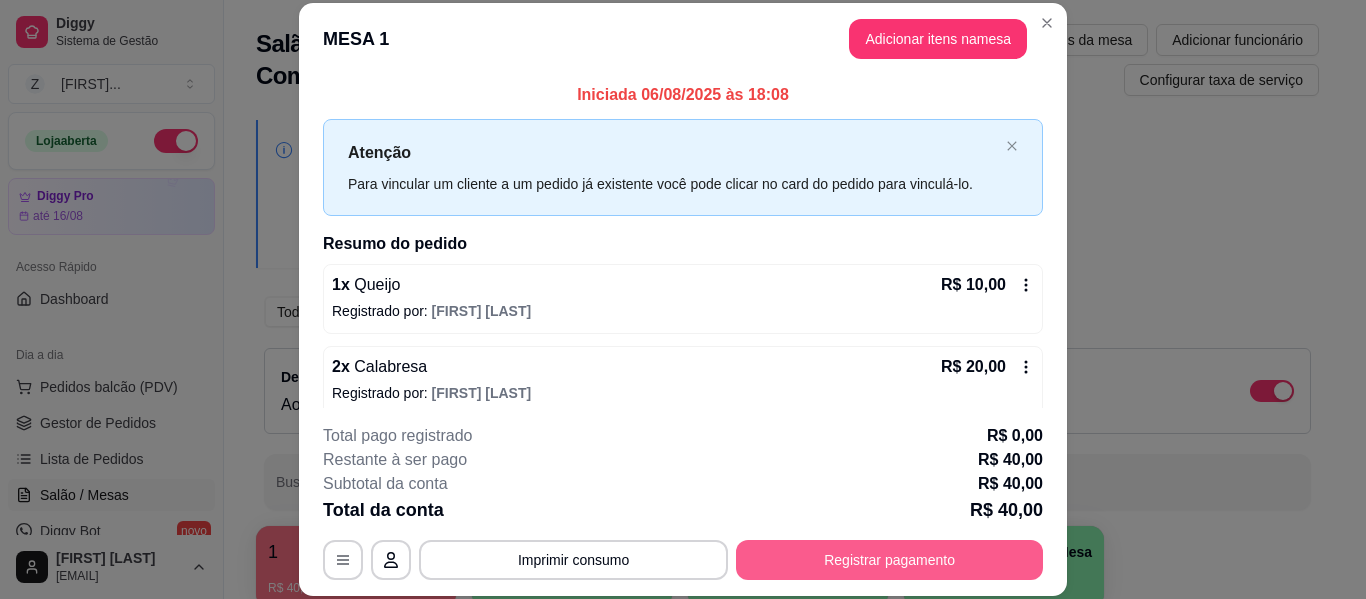 click on "Registrar pagamento" at bounding box center (889, 560) 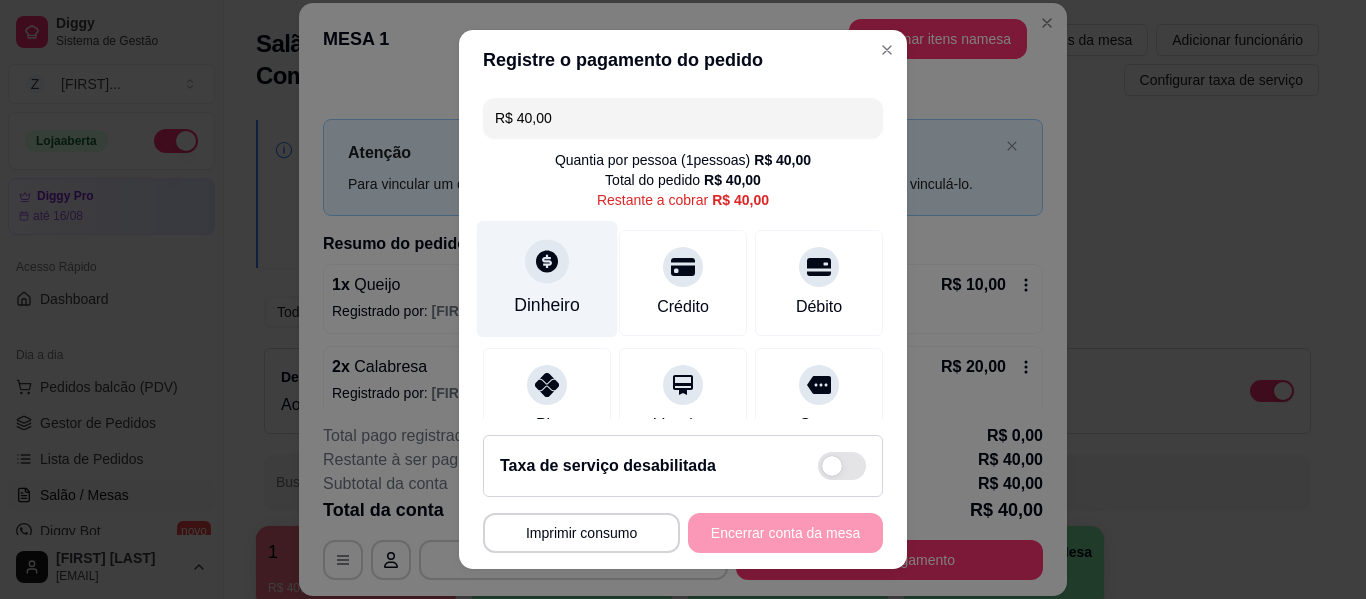 click on "Dinheiro" at bounding box center [547, 305] 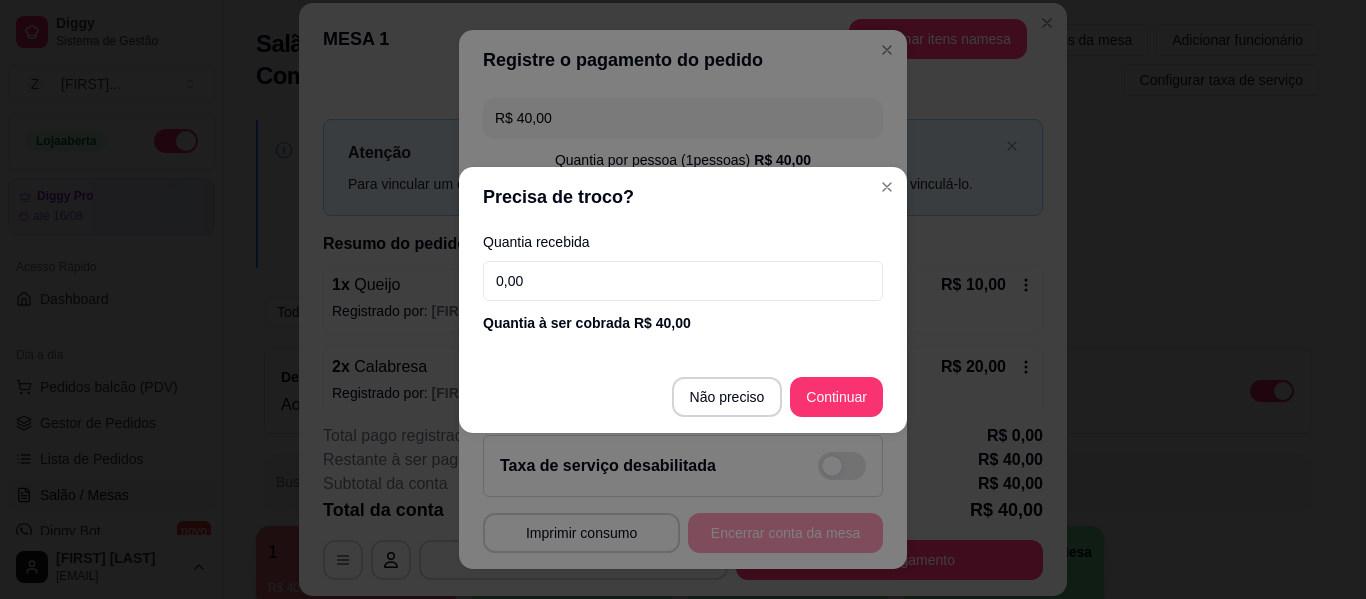 click on "0,00" at bounding box center (683, 281) 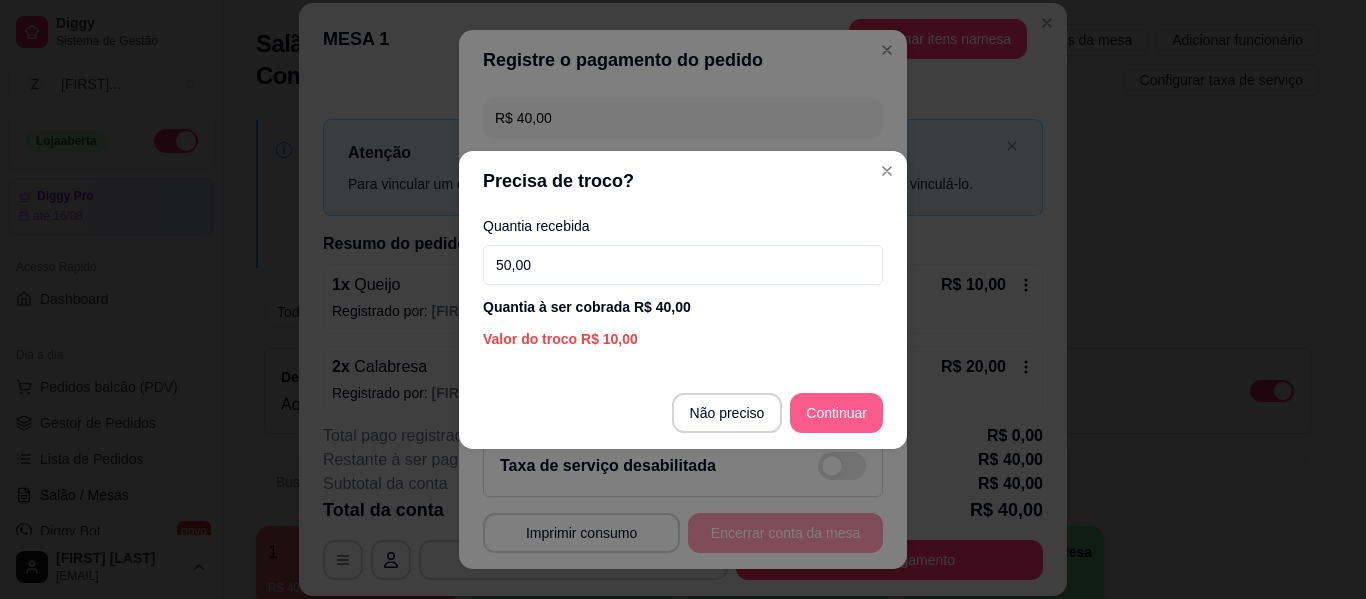 type on "50,00" 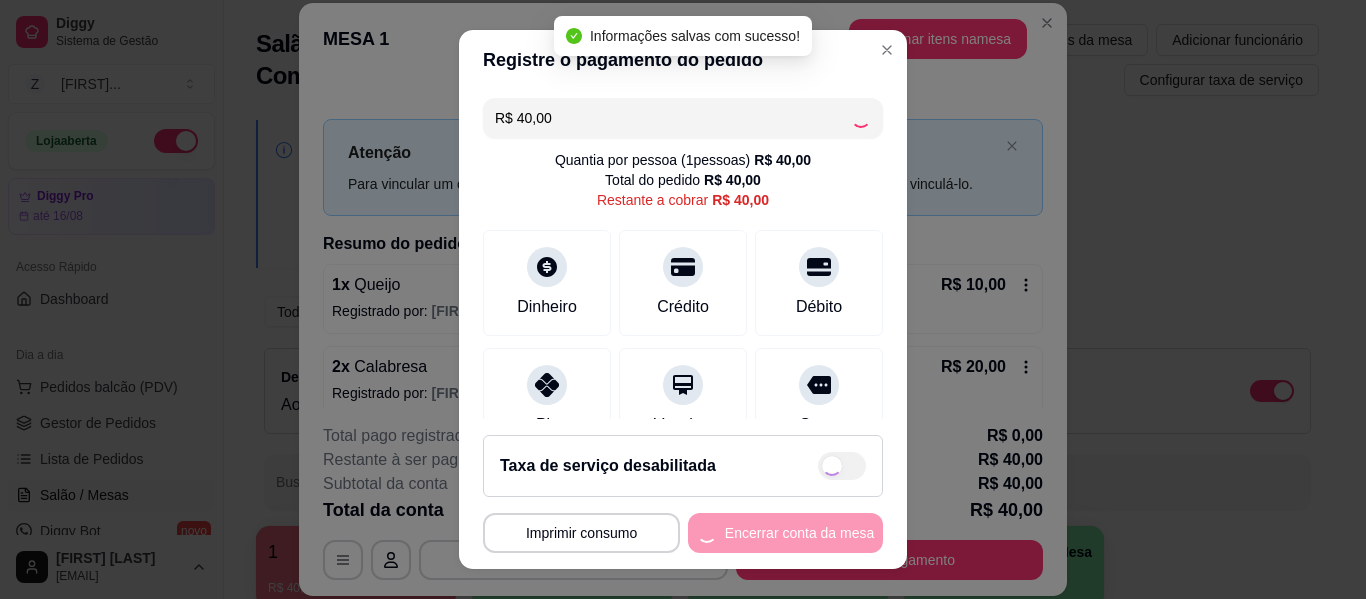 type on "R$ 0,00" 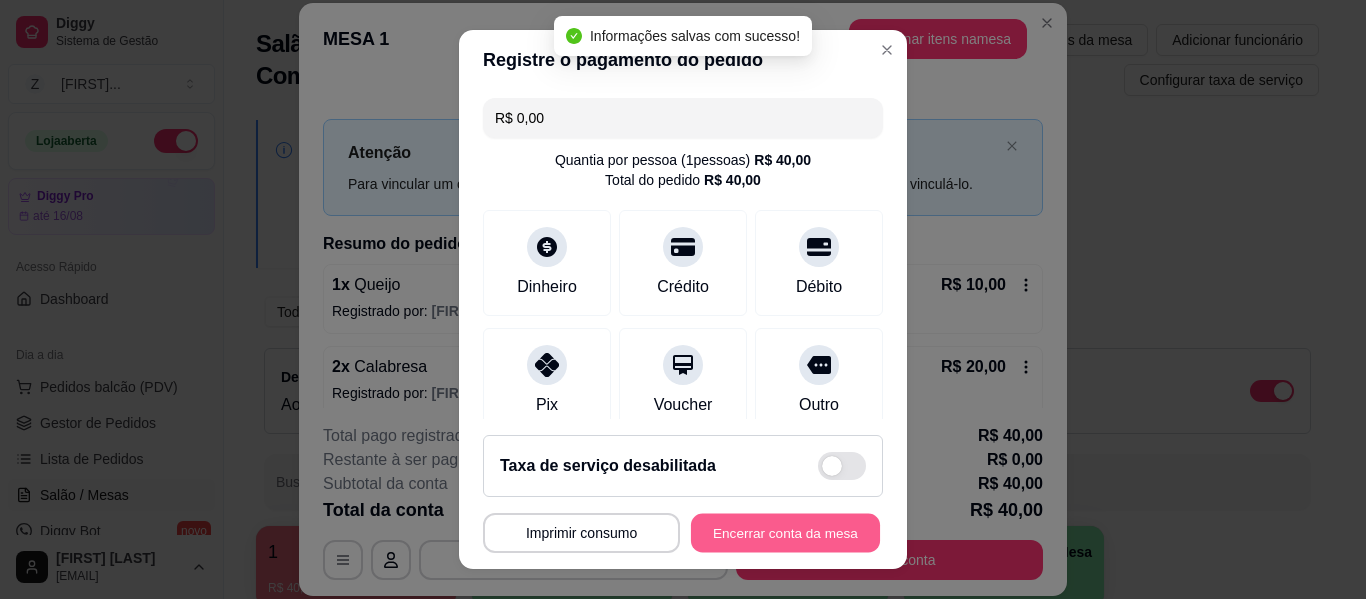 click on "Encerrar conta da mesa" at bounding box center (785, 533) 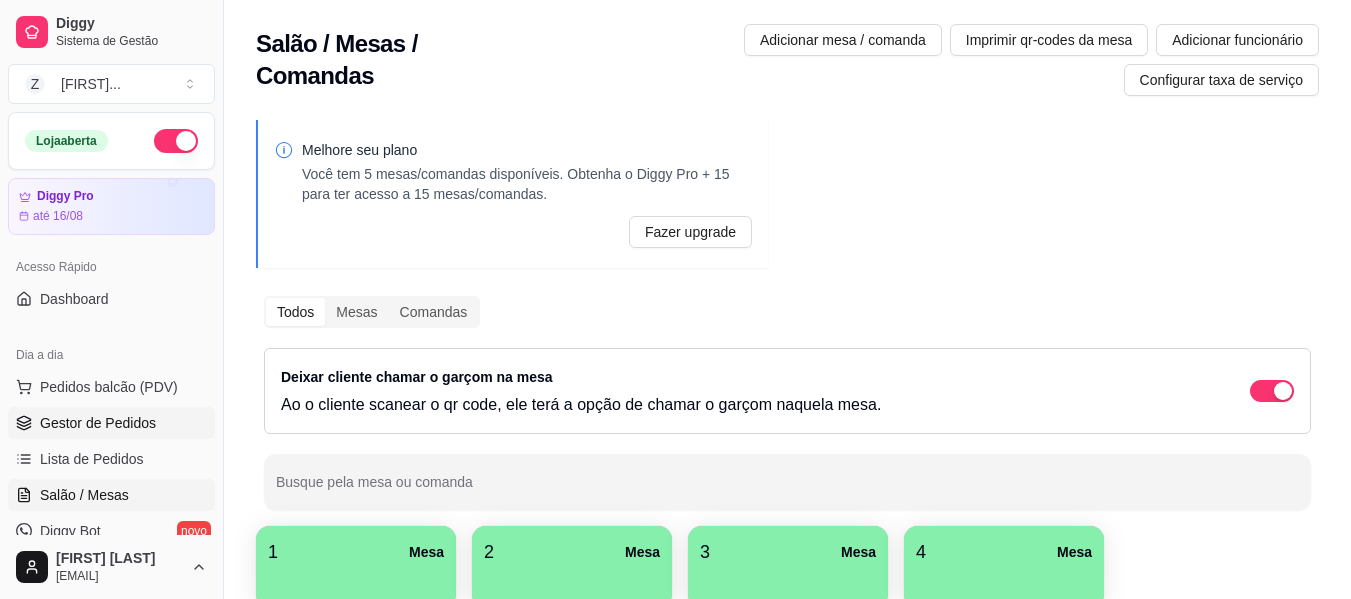 click on "Gestor de Pedidos" at bounding box center [111, 423] 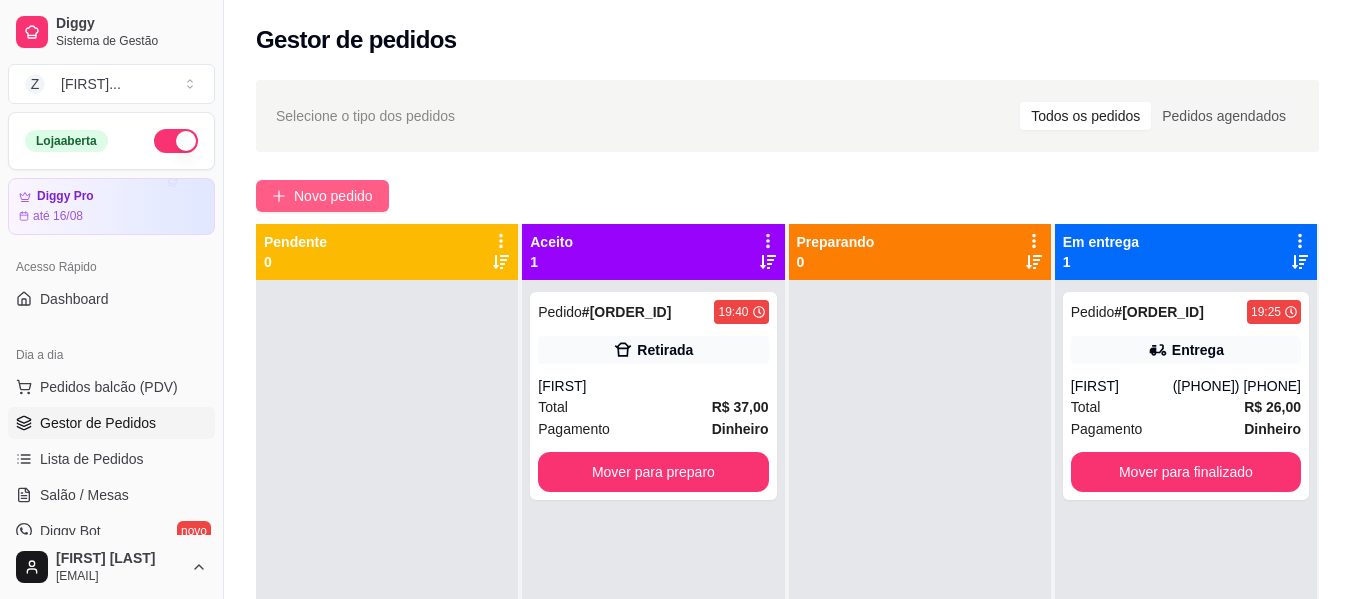 click on "Novo pedido" at bounding box center [333, 196] 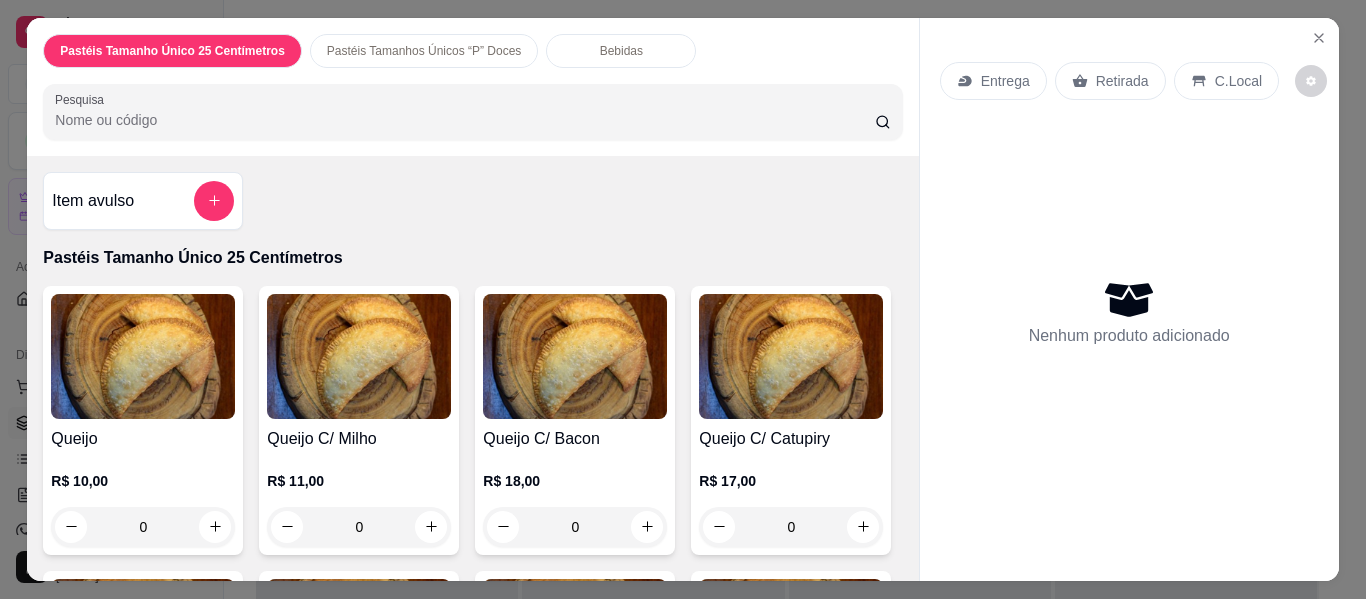 click on "Pesquisa" at bounding box center [465, 120] 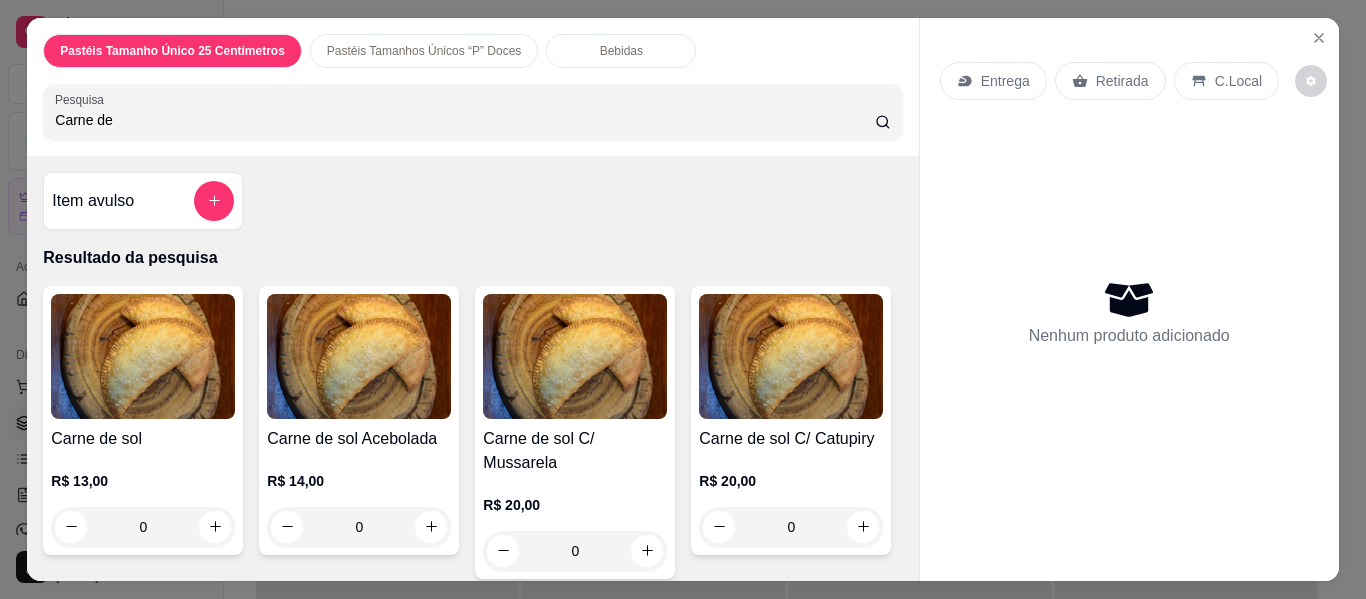 type on "Carne de" 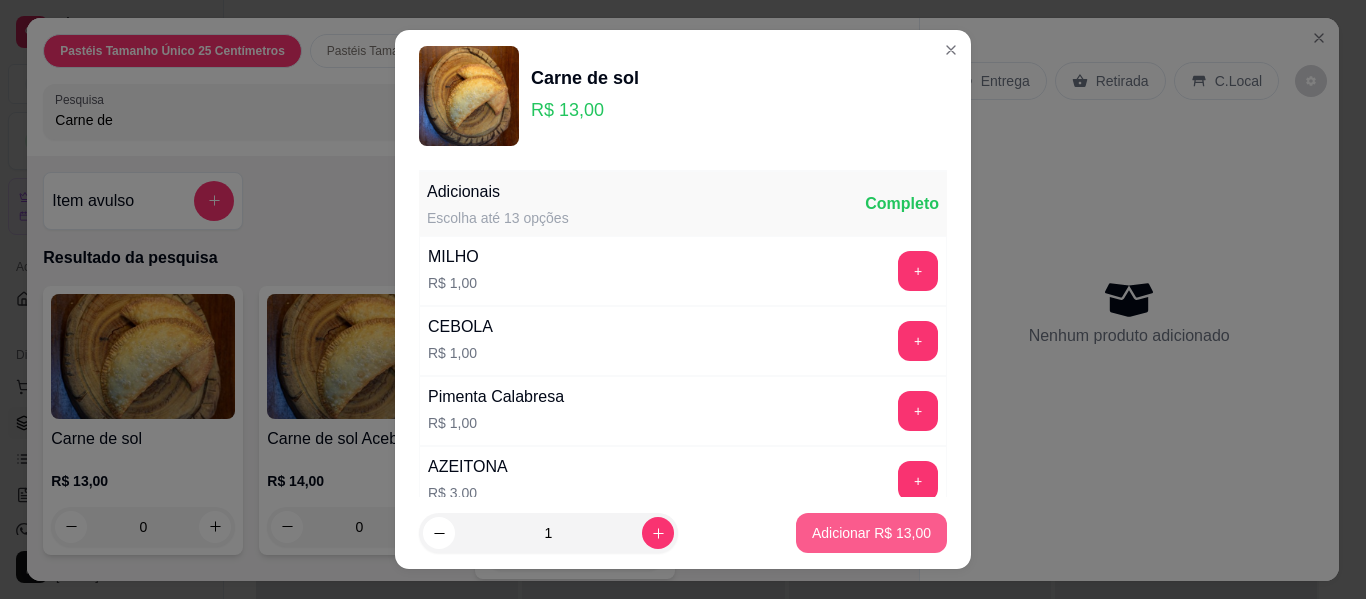 click on "Adicionar   R$ 13,00" at bounding box center [871, 533] 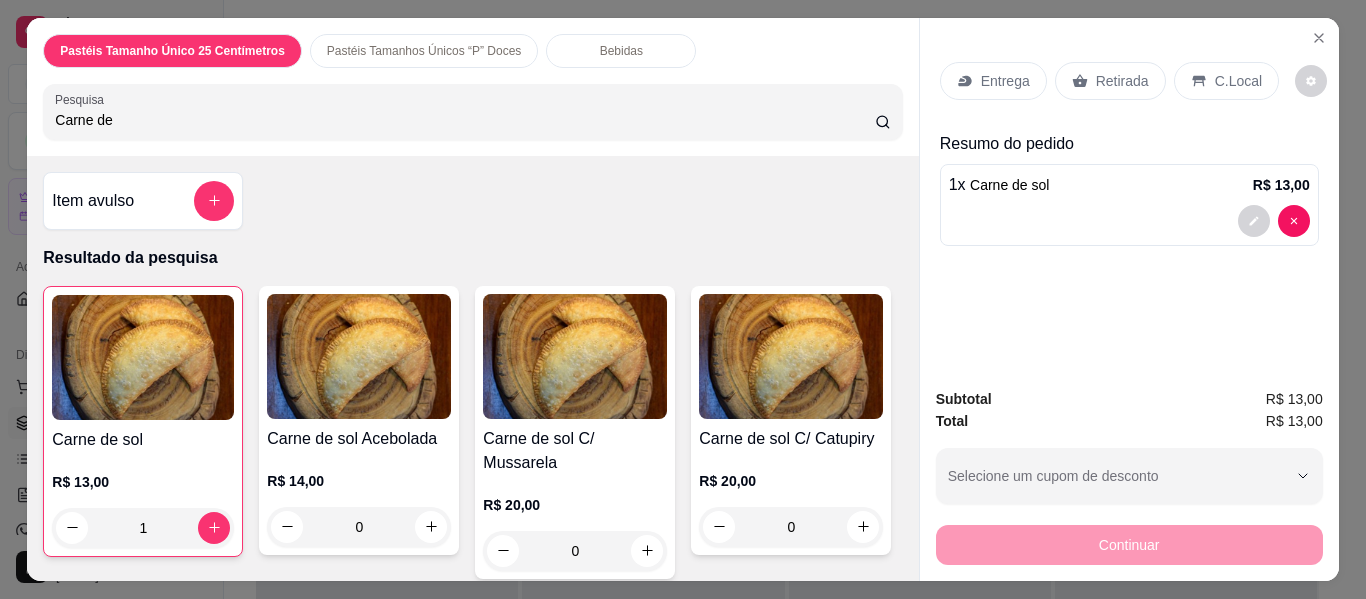 click on "Entrega" at bounding box center [1005, 81] 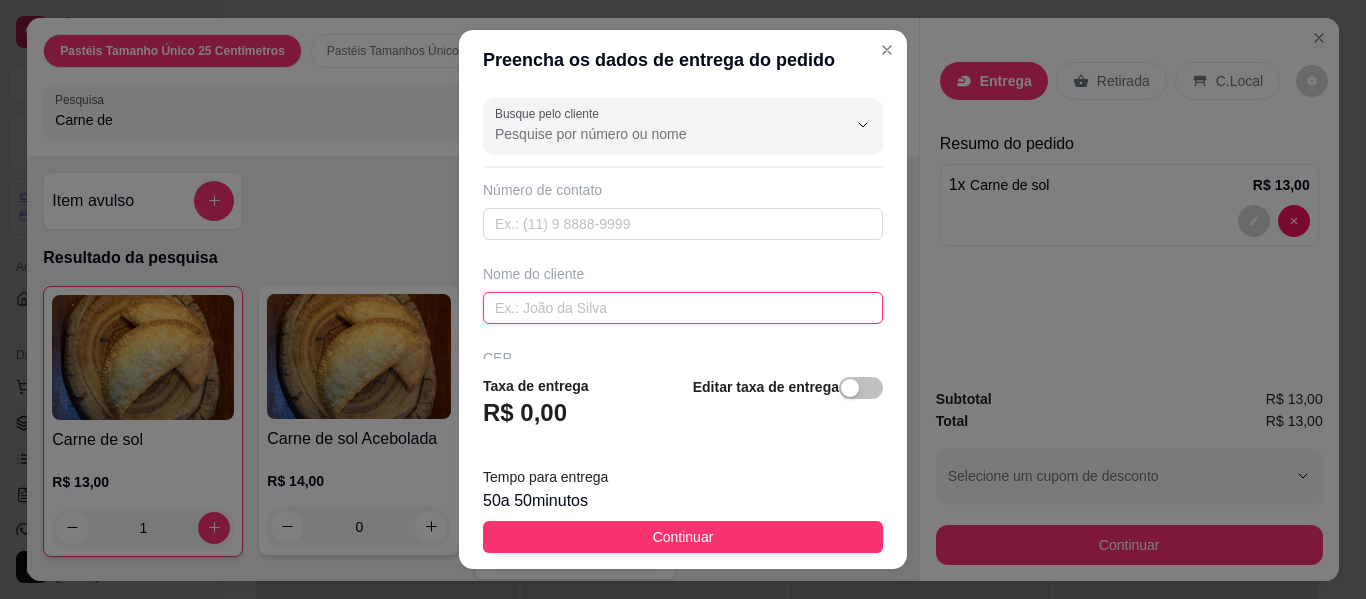 click at bounding box center [683, 308] 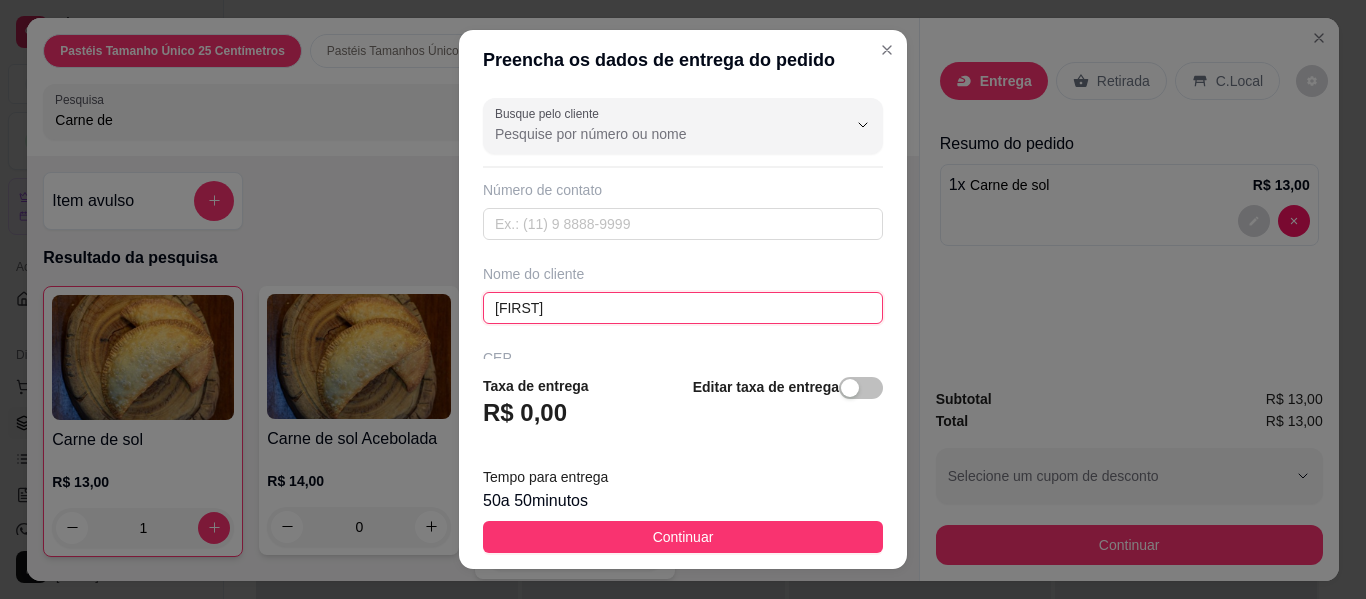 type on "[FIRST]" 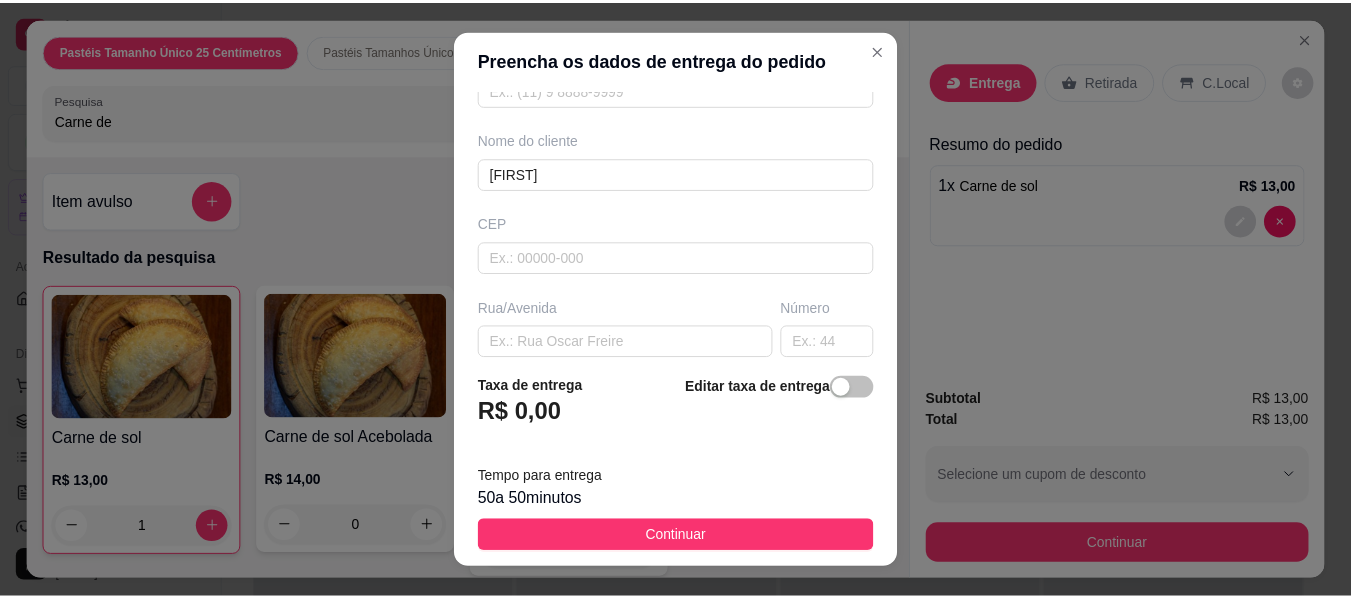 scroll, scrollTop: 200, scrollLeft: 0, axis: vertical 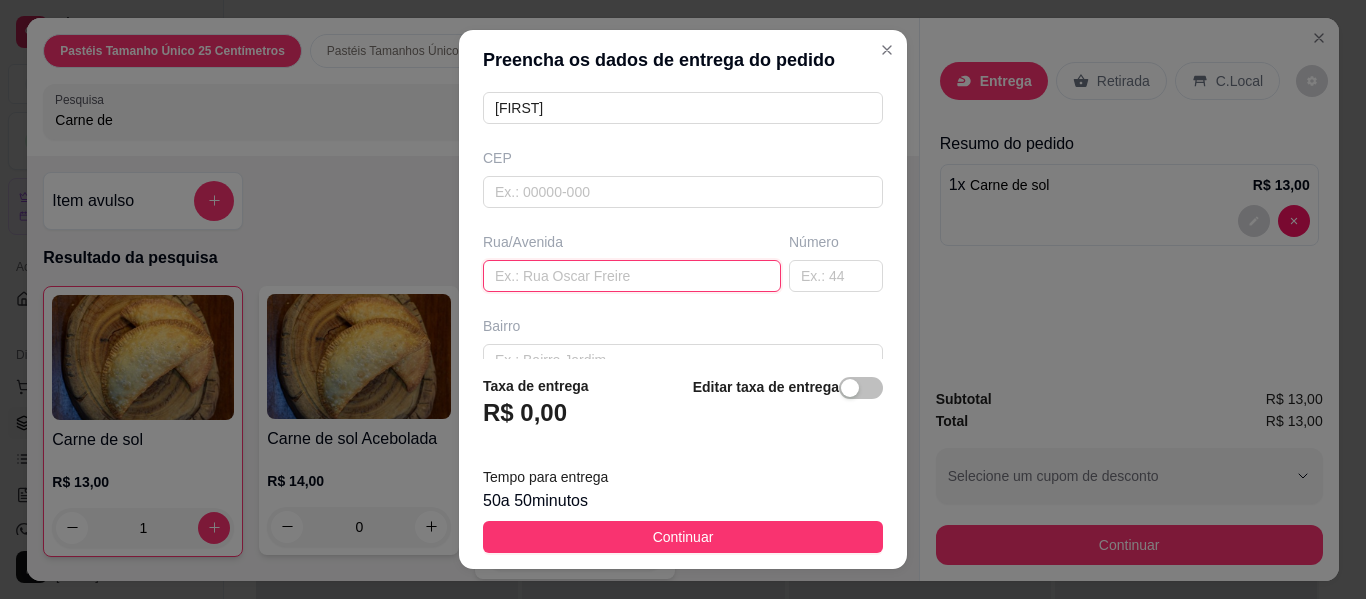 click at bounding box center (632, 276) 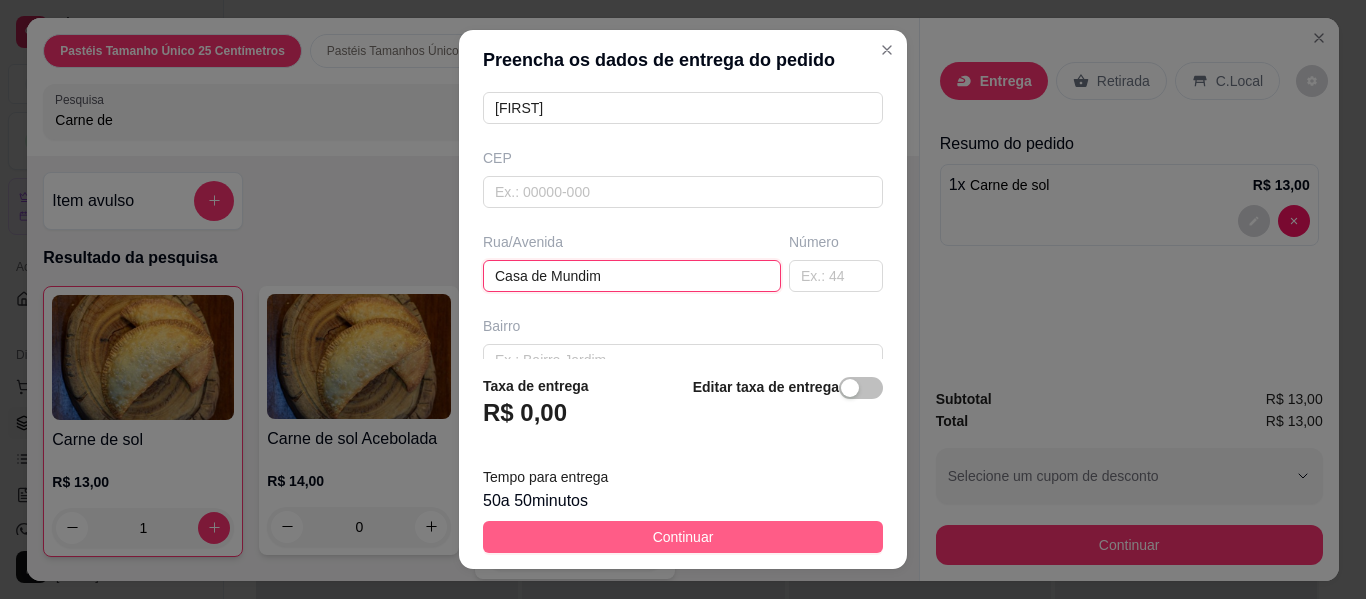 type on "Casa de Mundim" 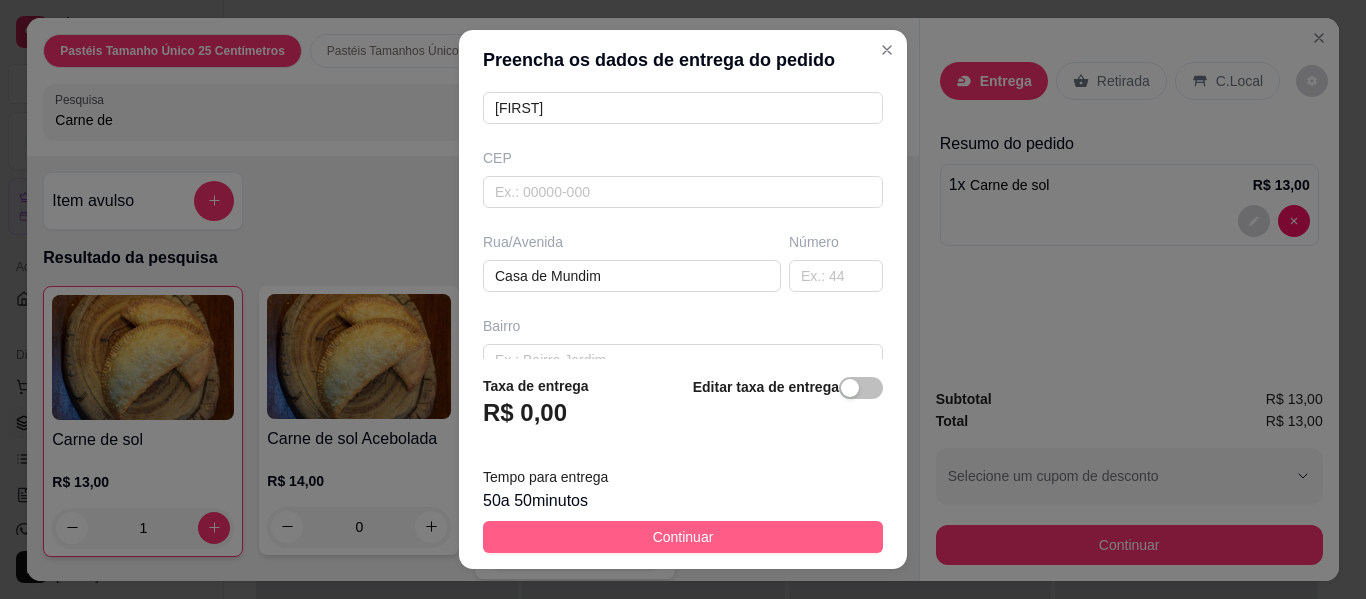 click on "Continuar" at bounding box center (683, 537) 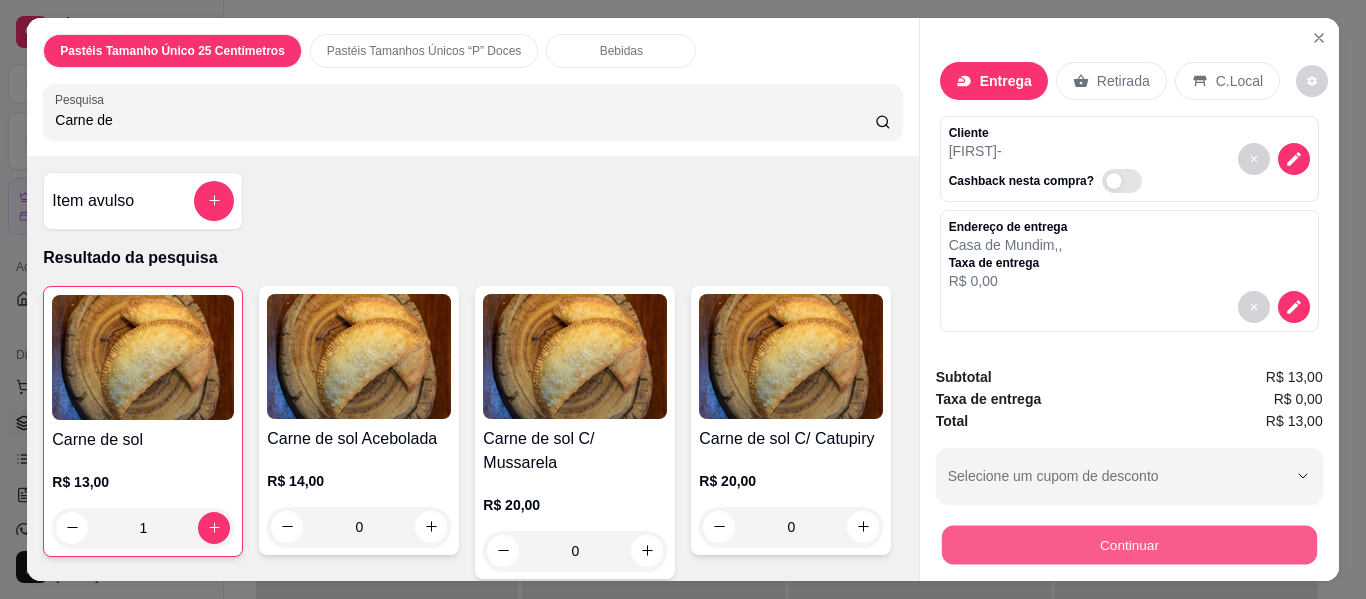 click on "Continuar" at bounding box center [1128, 545] 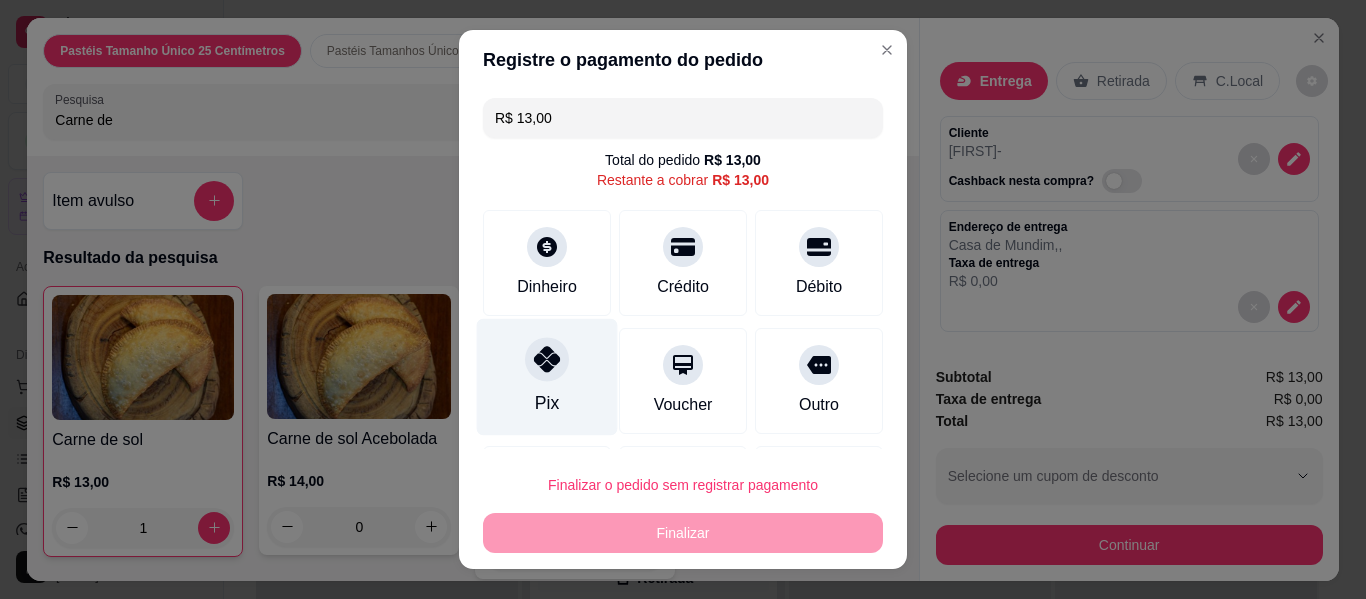 click 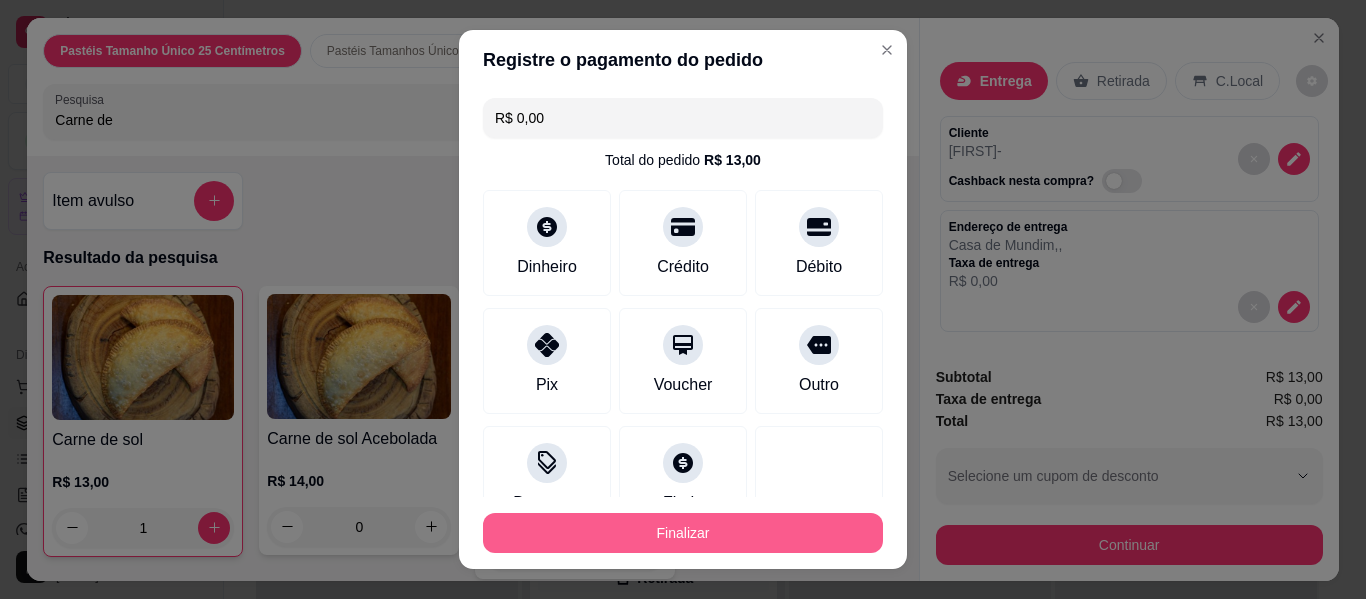 click on "Finalizar" at bounding box center [683, 533] 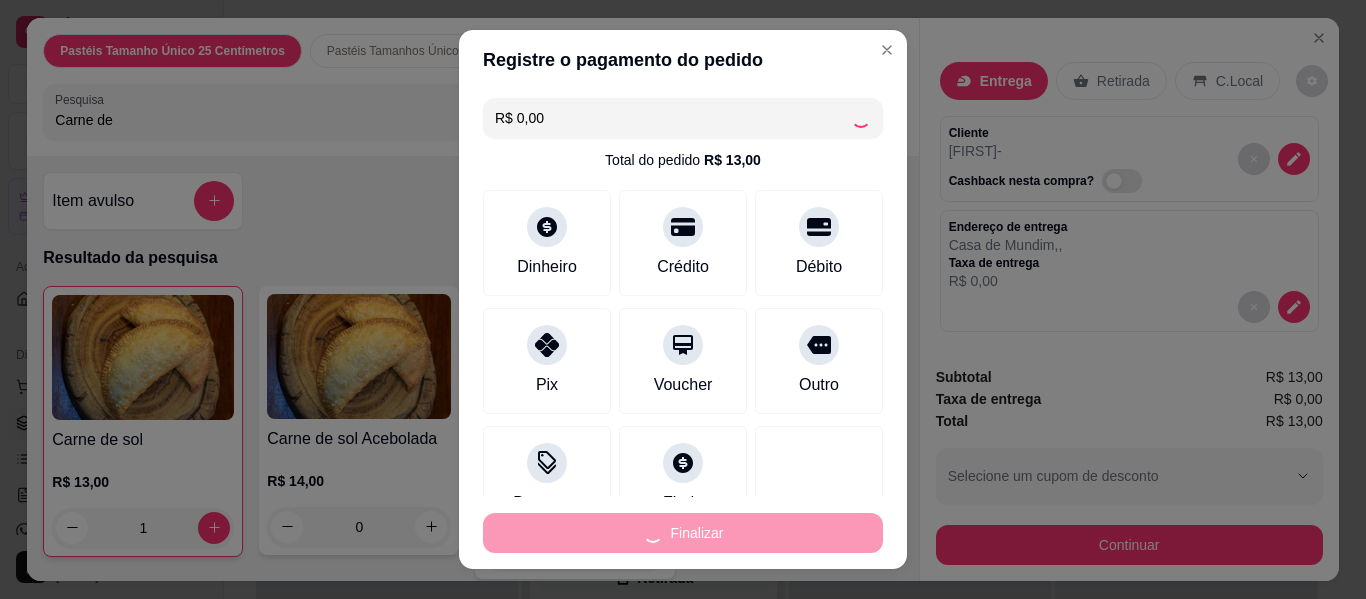 type on "0" 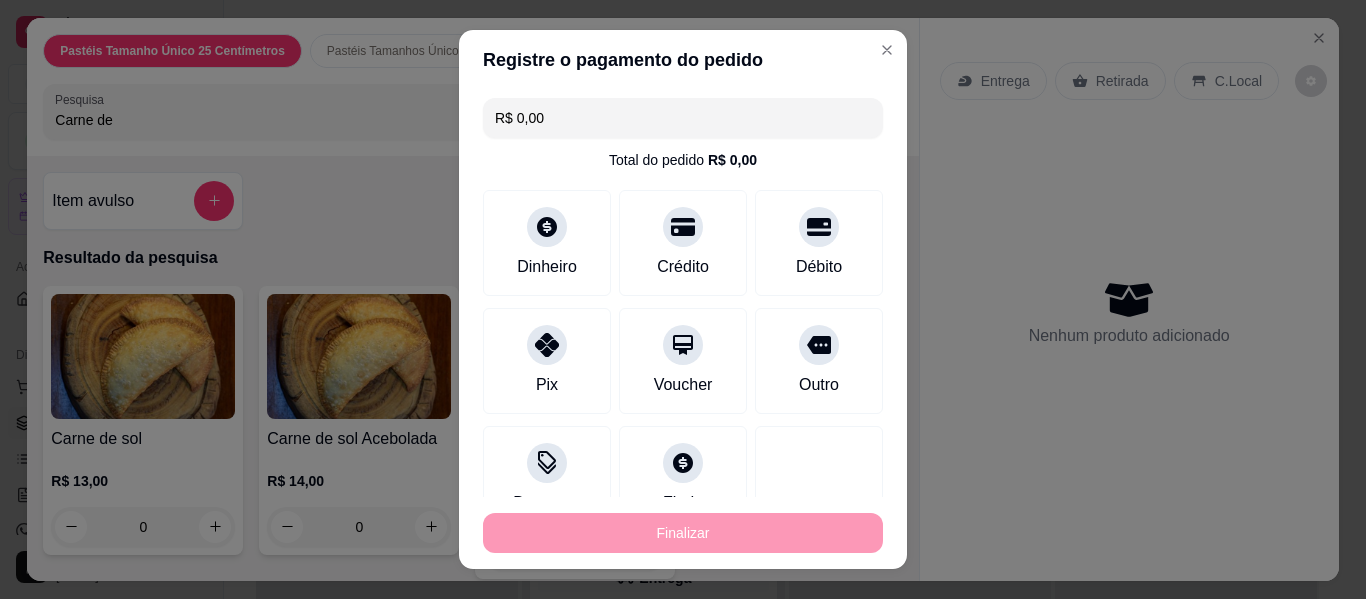 type on "-R$ 13,00" 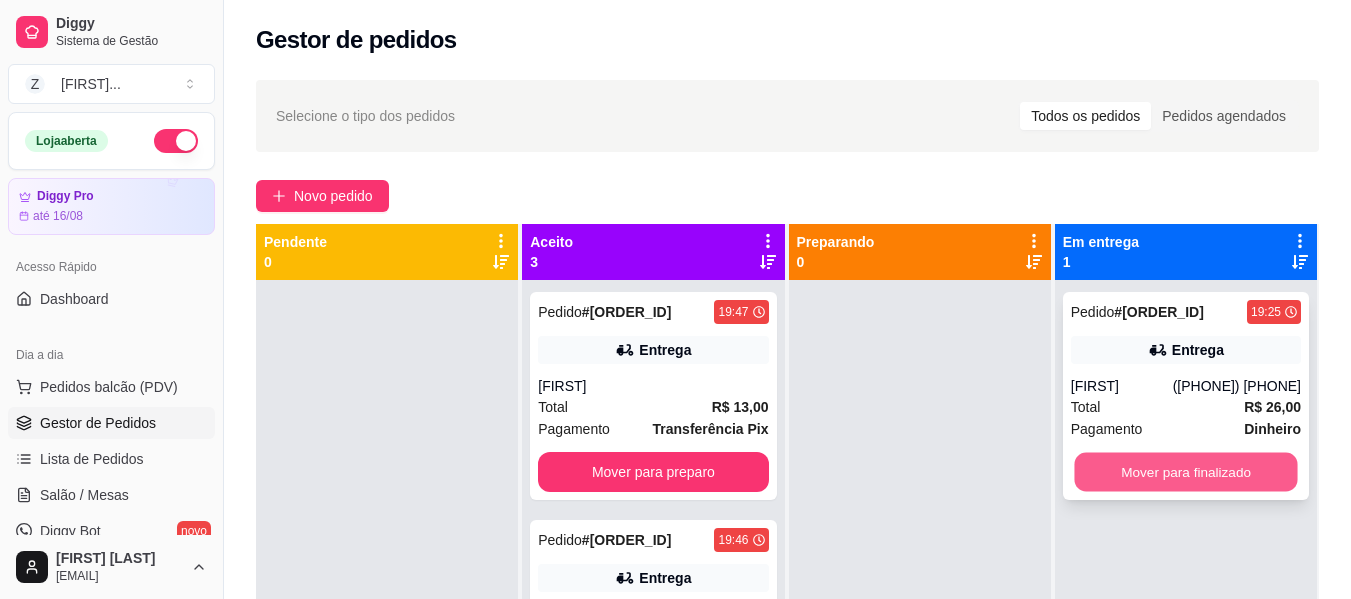 click on "Mover para finalizado" at bounding box center (1185, 472) 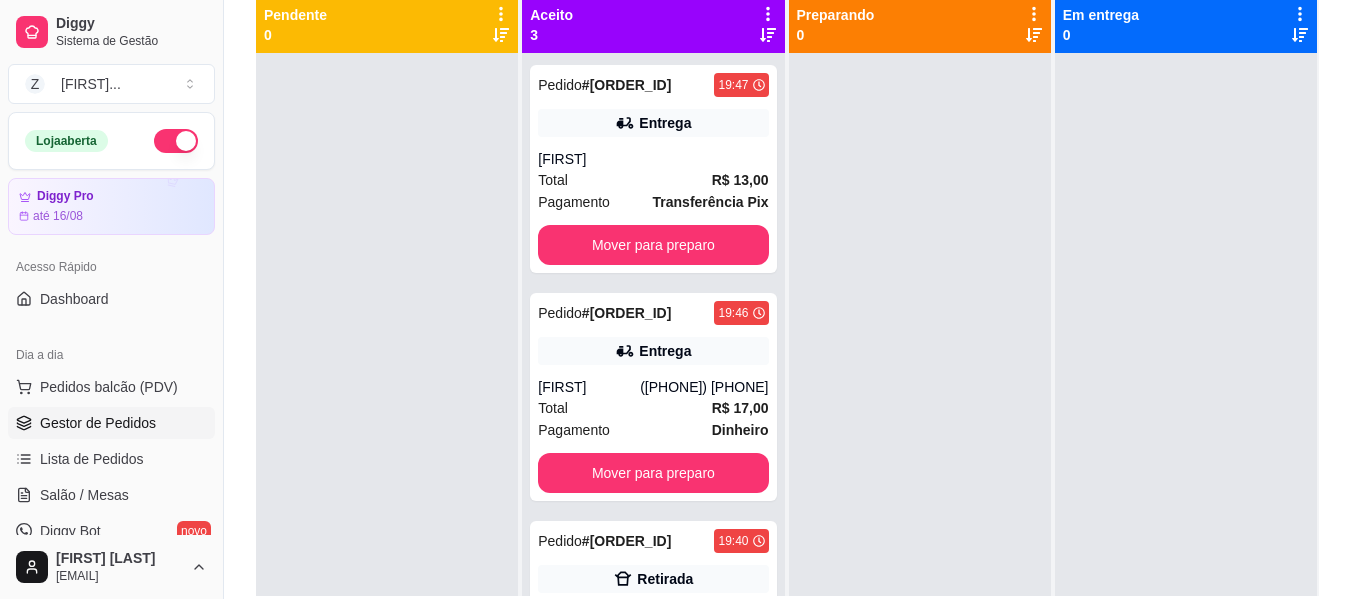 scroll, scrollTop: 305, scrollLeft: 0, axis: vertical 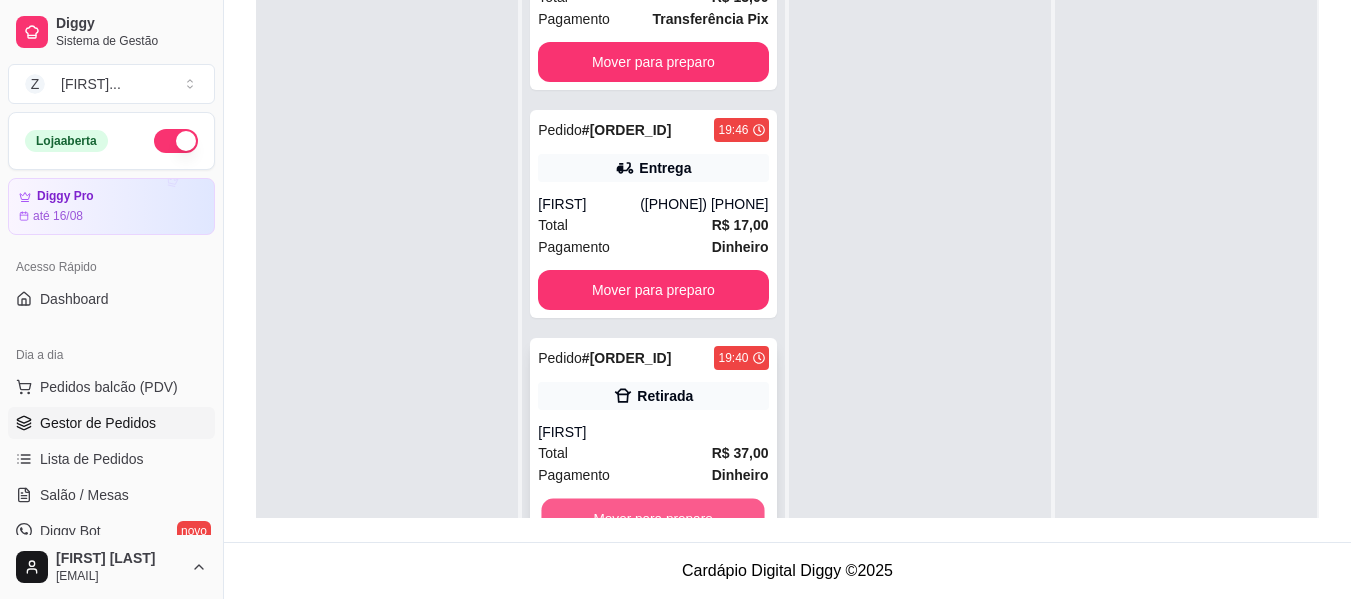 click on "Mover para preparo" at bounding box center [653, 518] 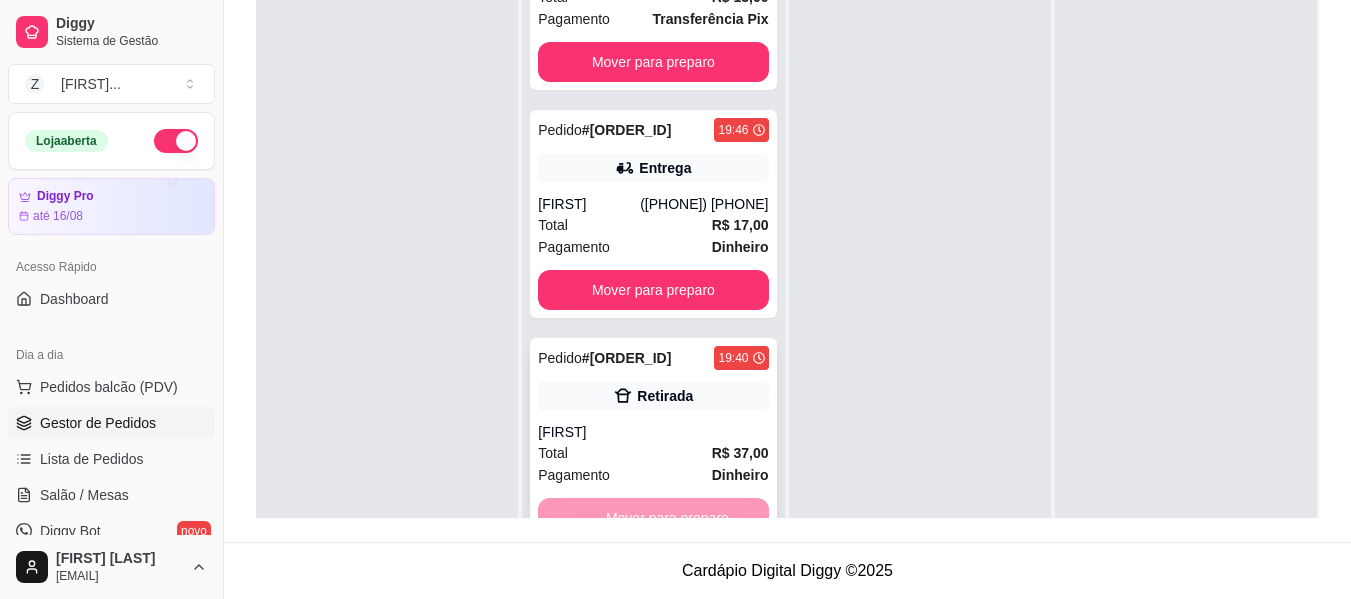 scroll, scrollTop: 0, scrollLeft: 0, axis: both 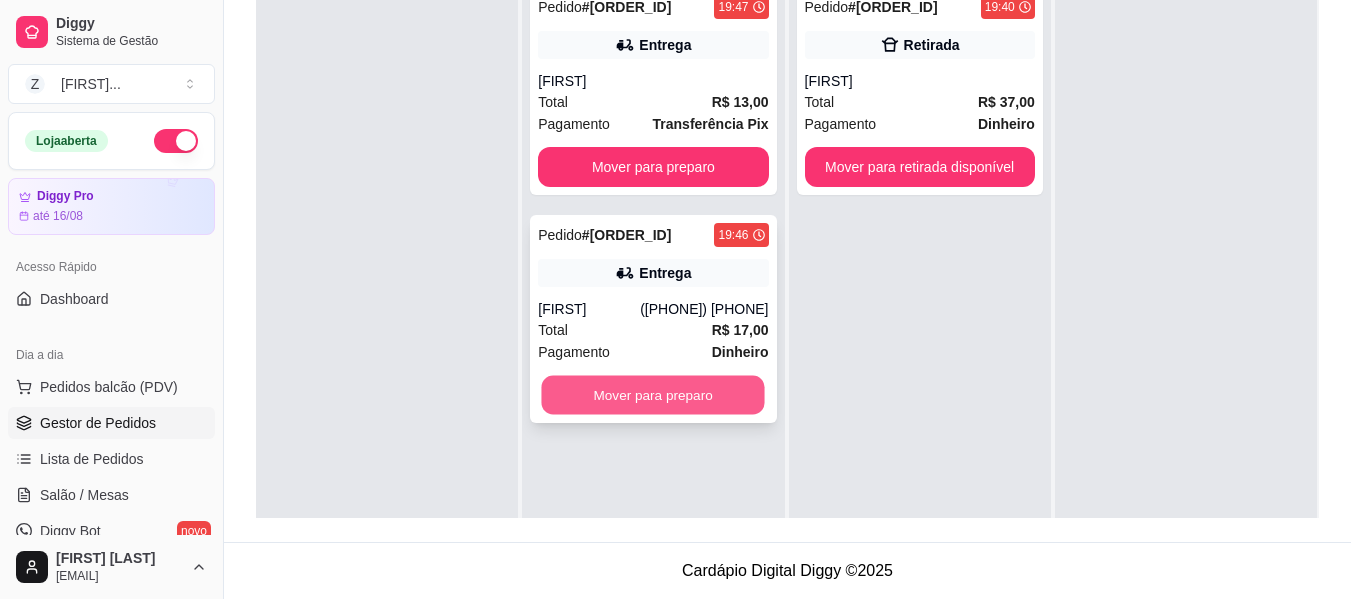 click on "Mover para preparo" at bounding box center (653, 395) 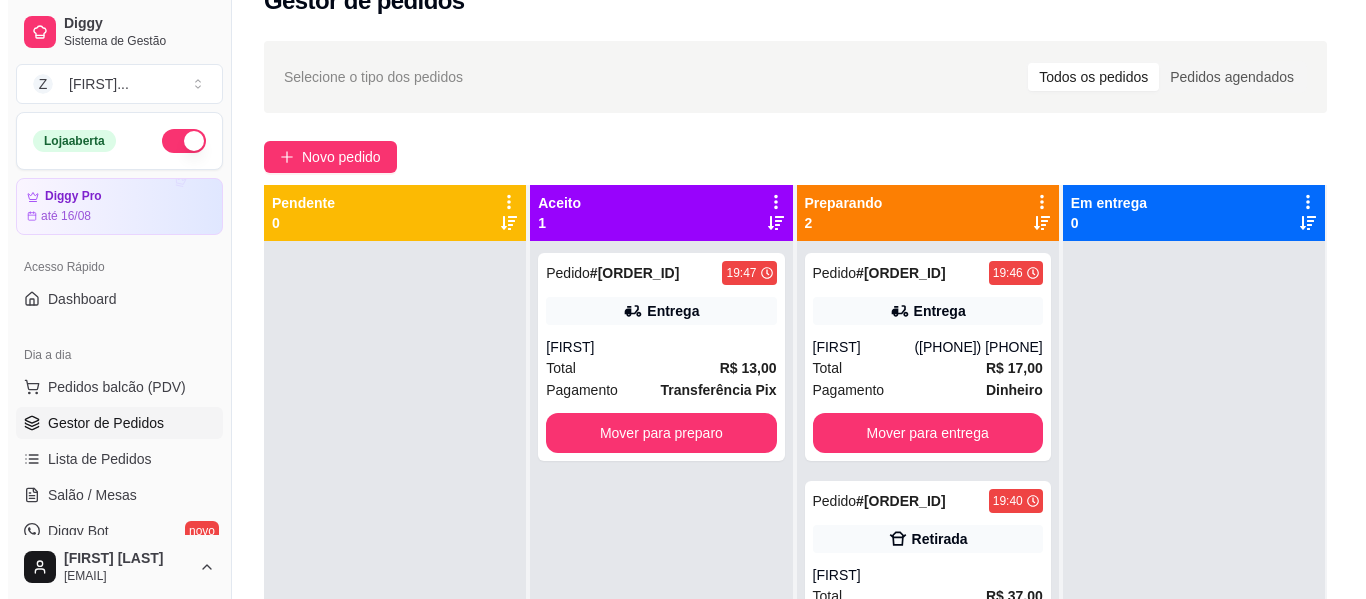 scroll, scrollTop: 0, scrollLeft: 0, axis: both 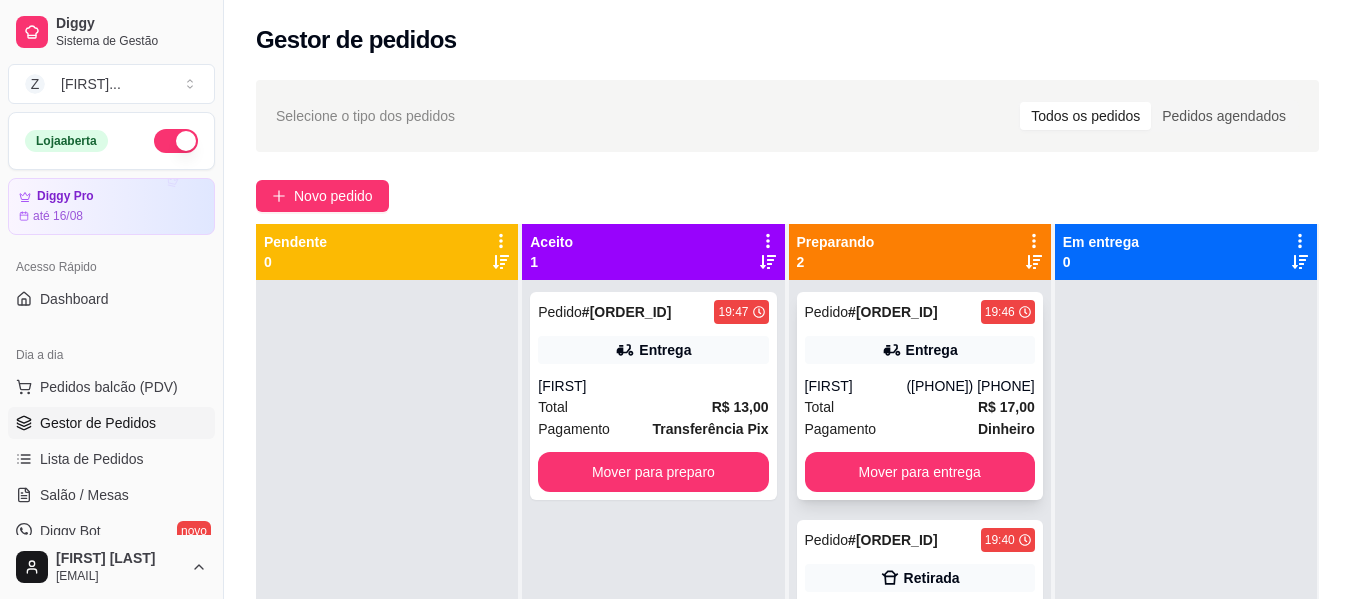 click on "Pagamento Dinheiro" at bounding box center [920, 429] 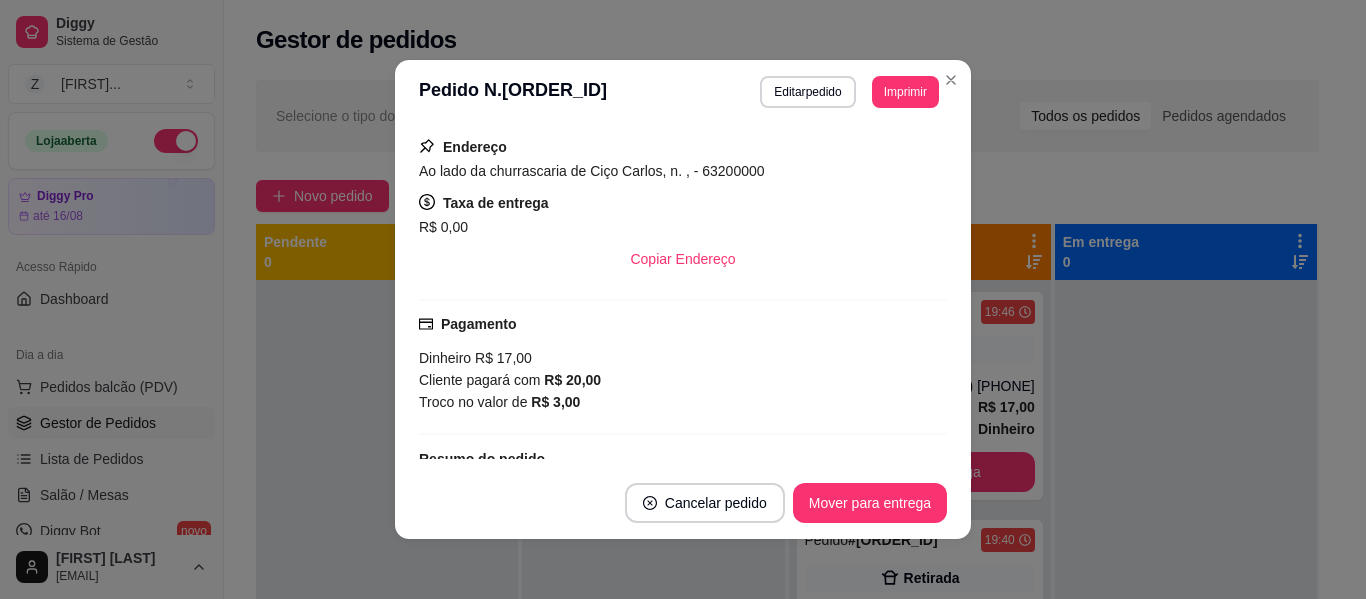 scroll, scrollTop: 320, scrollLeft: 0, axis: vertical 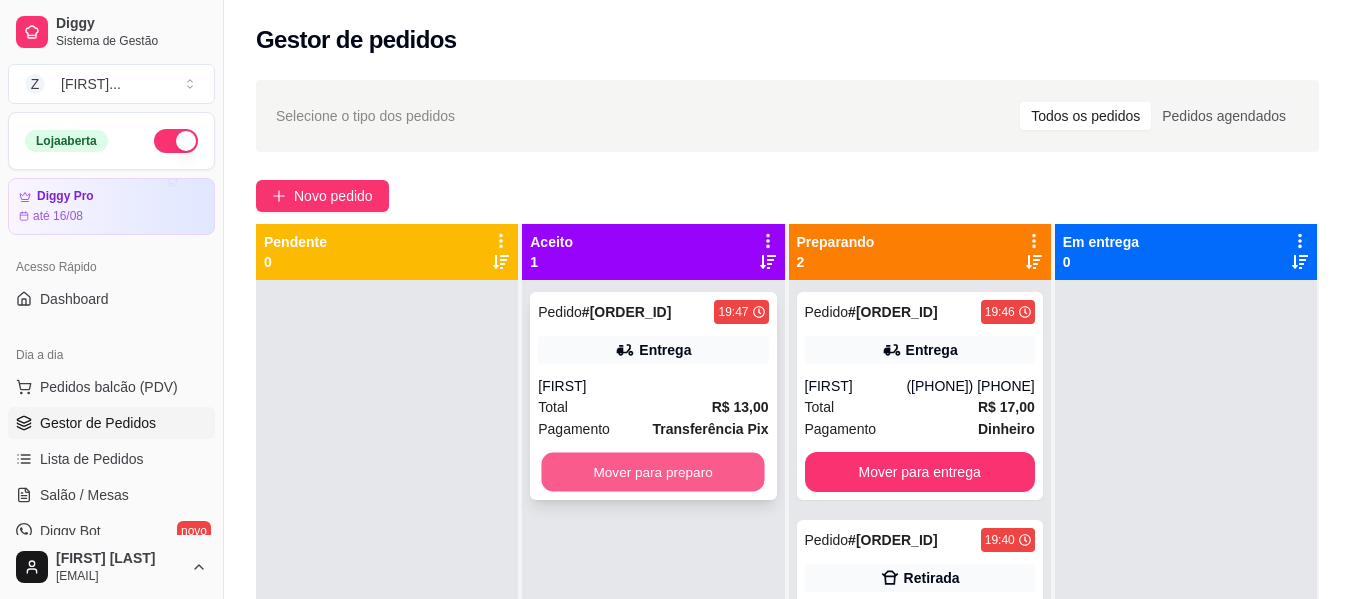 click on "Mover para preparo" at bounding box center [653, 472] 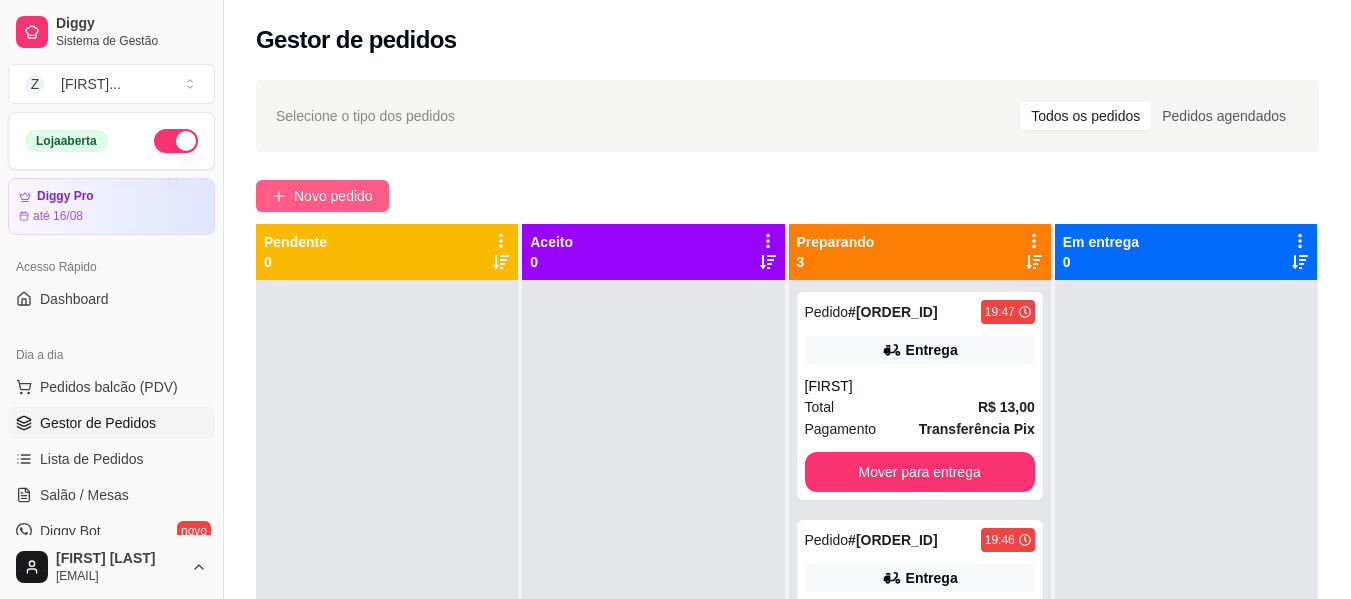 click on "Novo pedido" at bounding box center [333, 196] 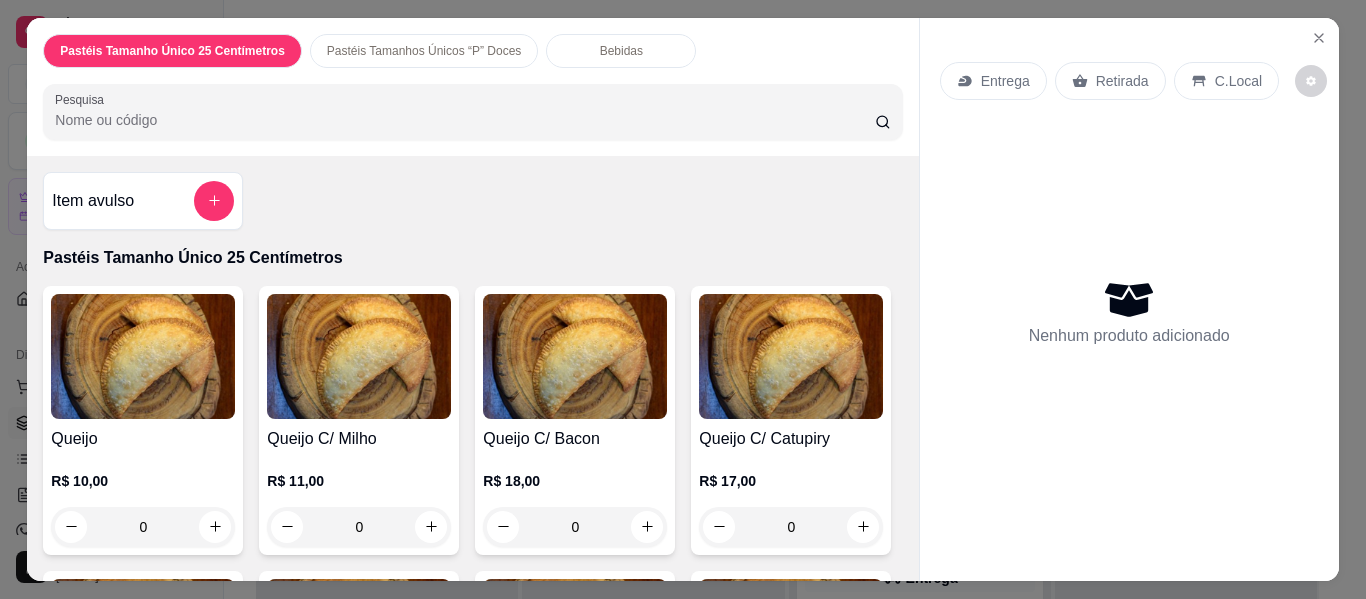 click on "Pesquisa" at bounding box center [465, 120] 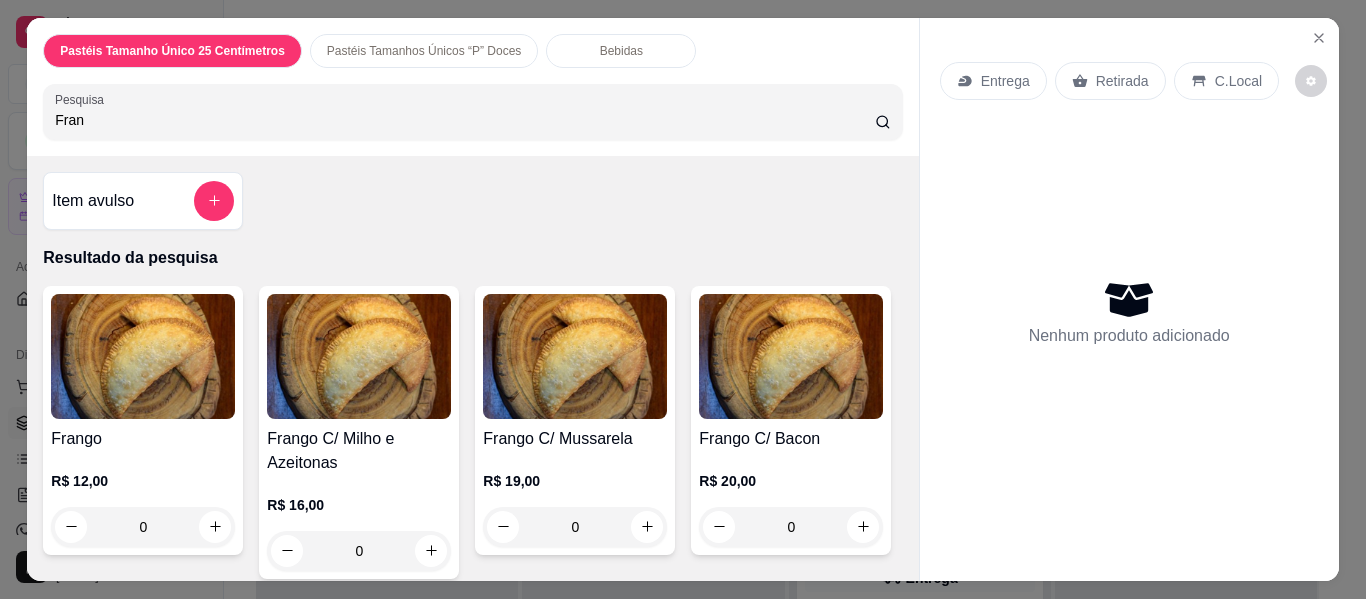 type on "Fran" 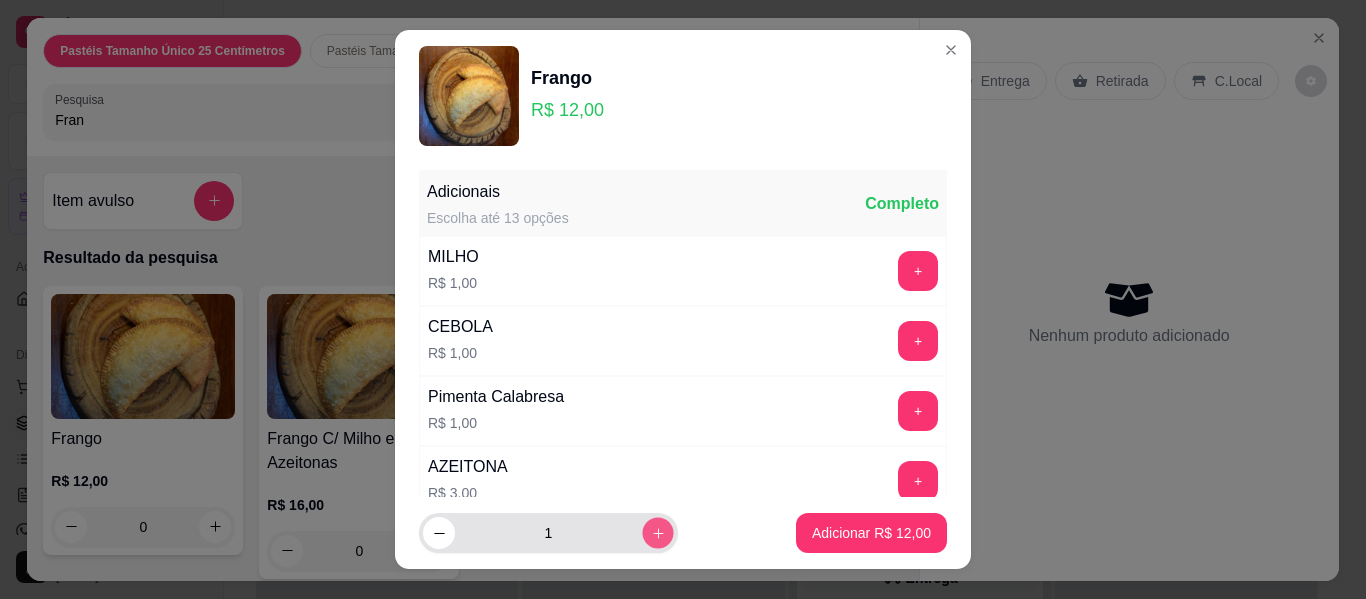 click 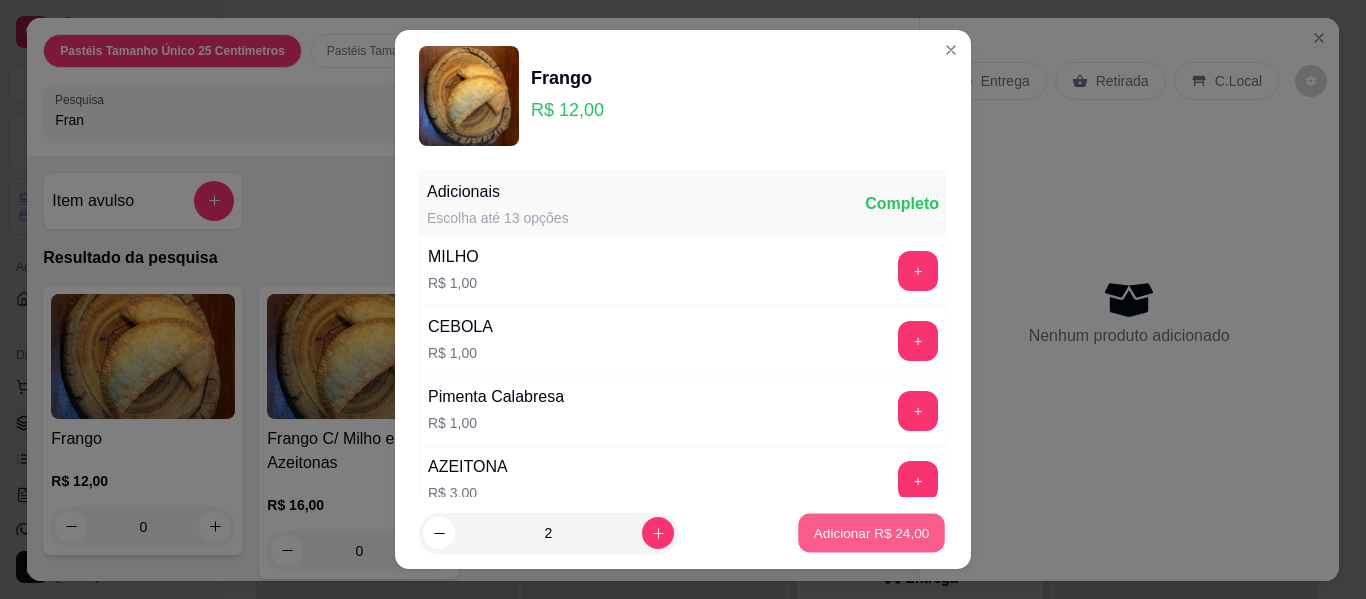 click on "Adicionar   R$ 24,00" at bounding box center [872, 532] 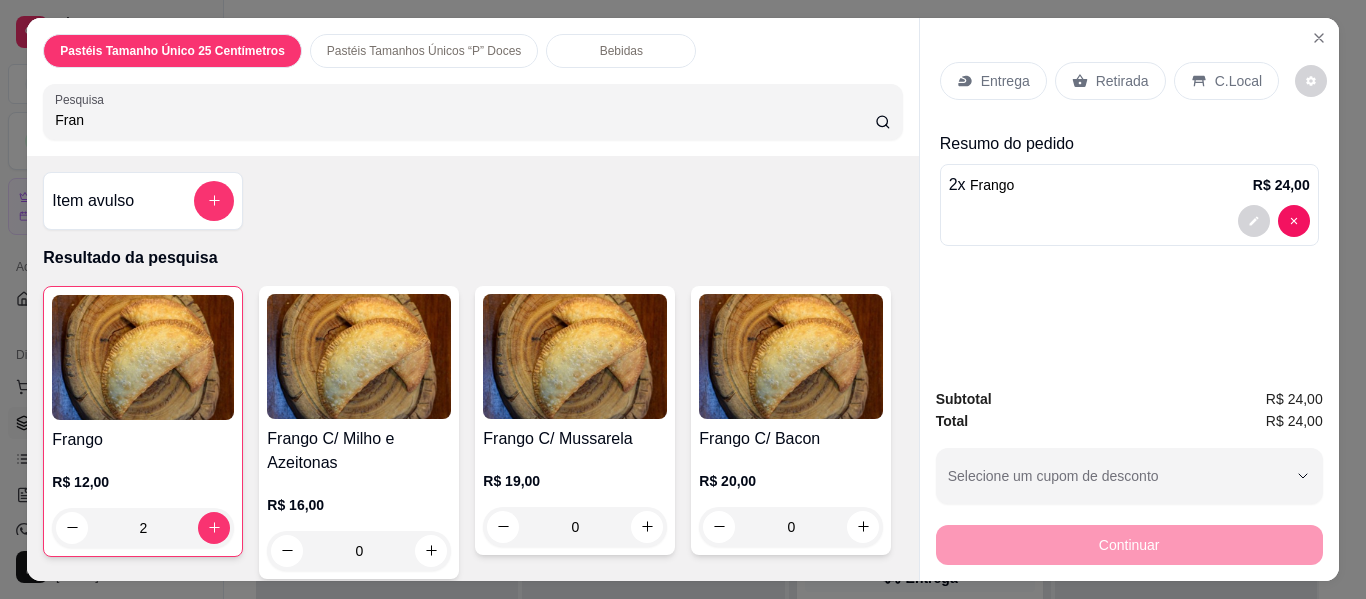 click on "Fran" at bounding box center (465, 120) 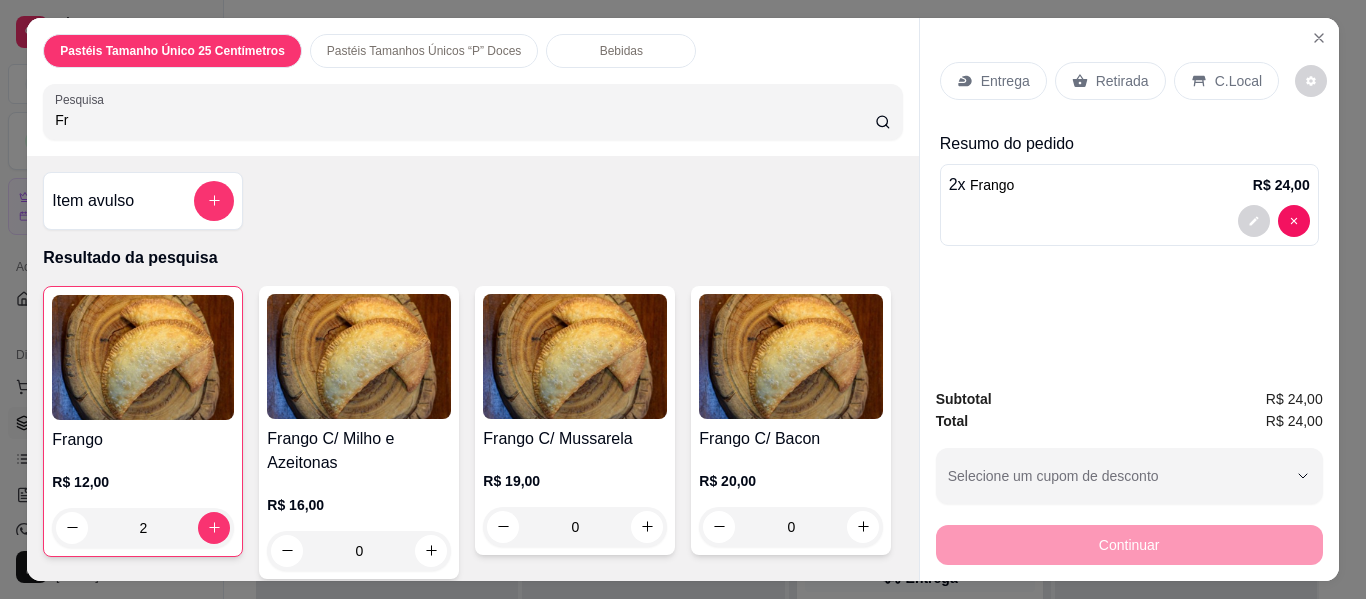 type on "F" 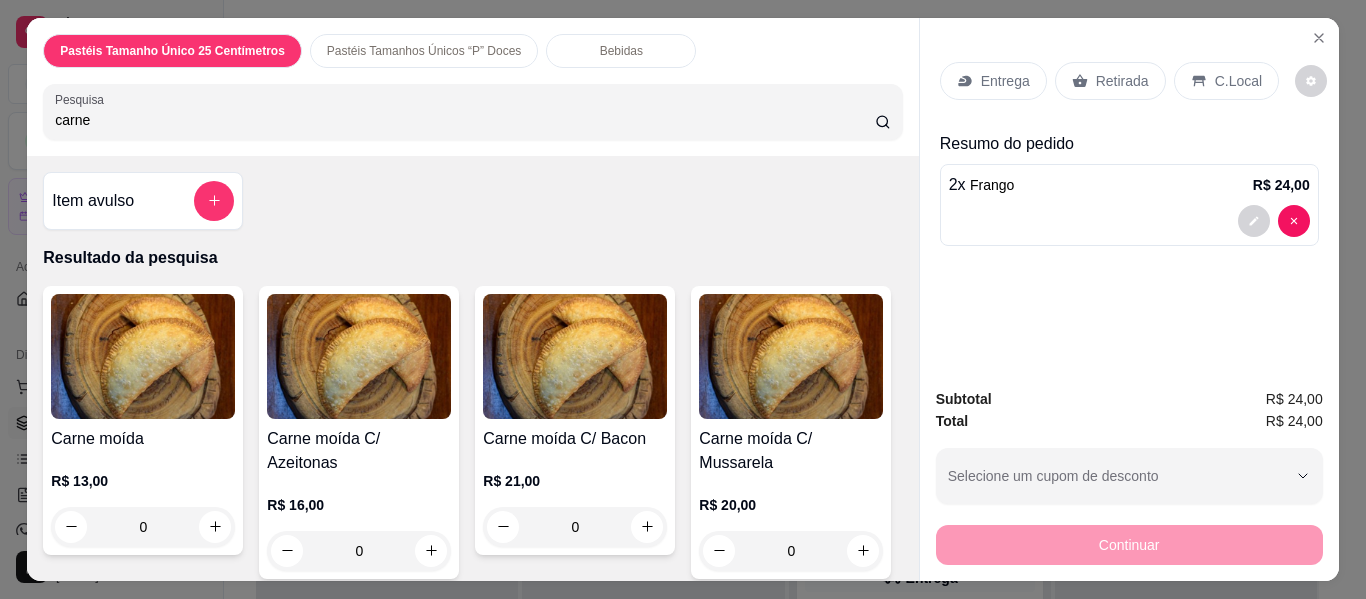 type on "carne" 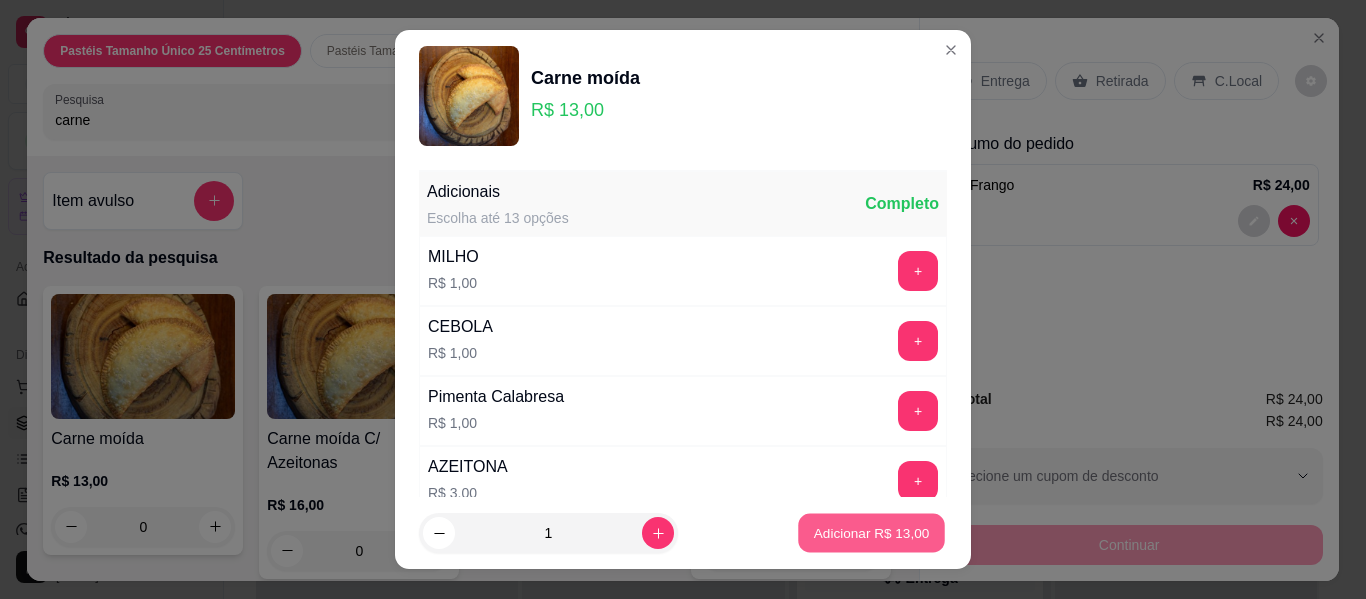 click on "Adicionar   R$ 13,00" at bounding box center [872, 532] 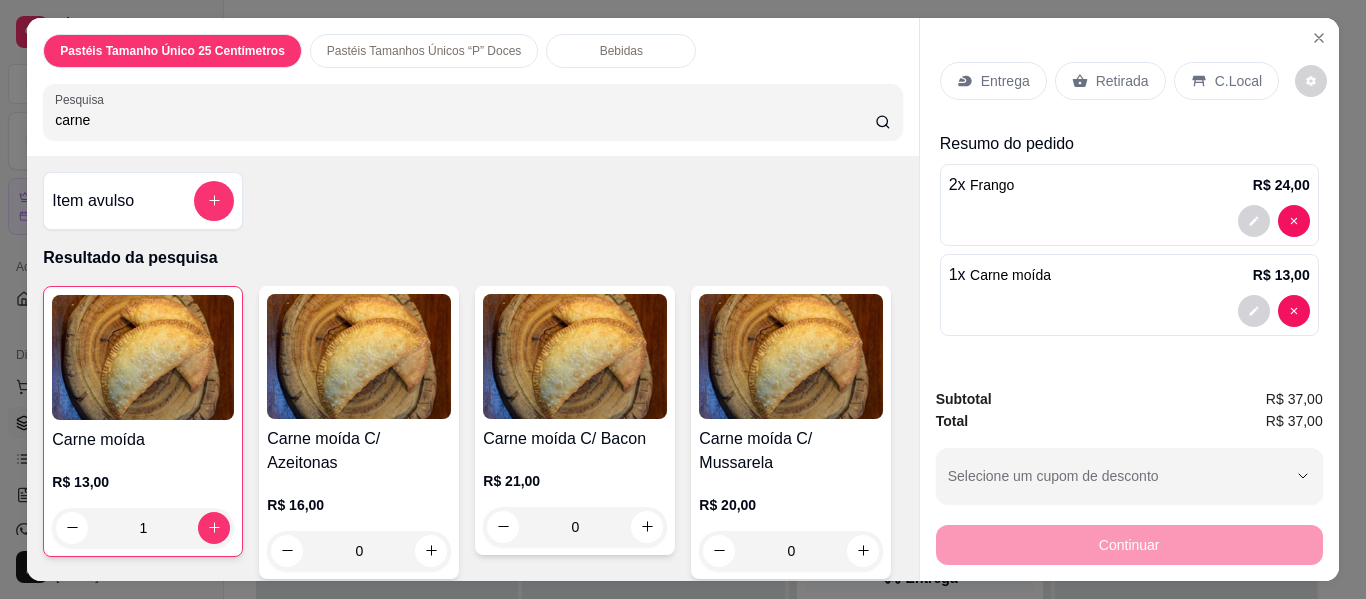 click on "Entrega" at bounding box center (1005, 81) 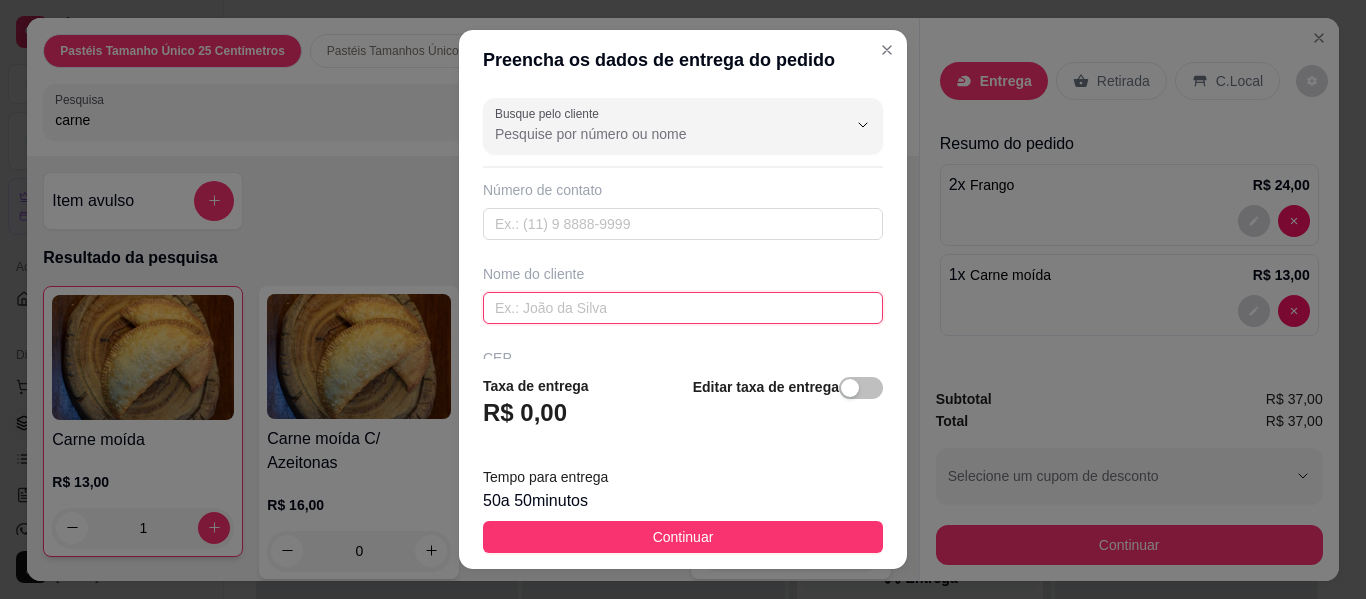 click at bounding box center (683, 308) 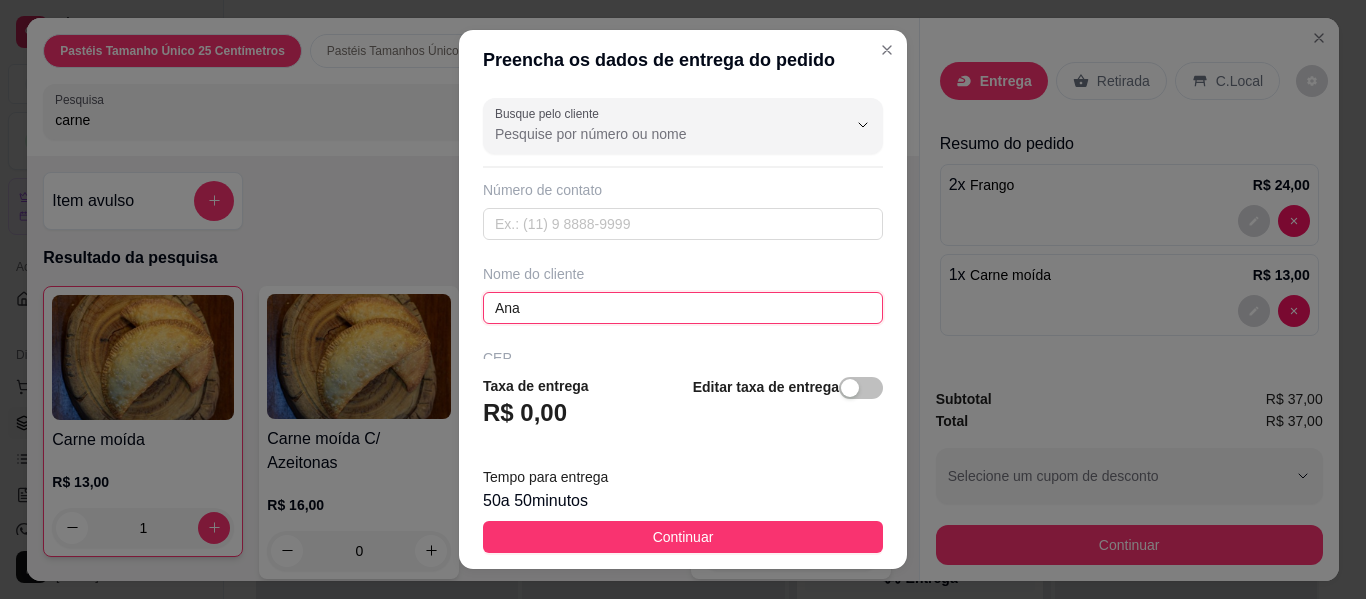 type on "Ana" 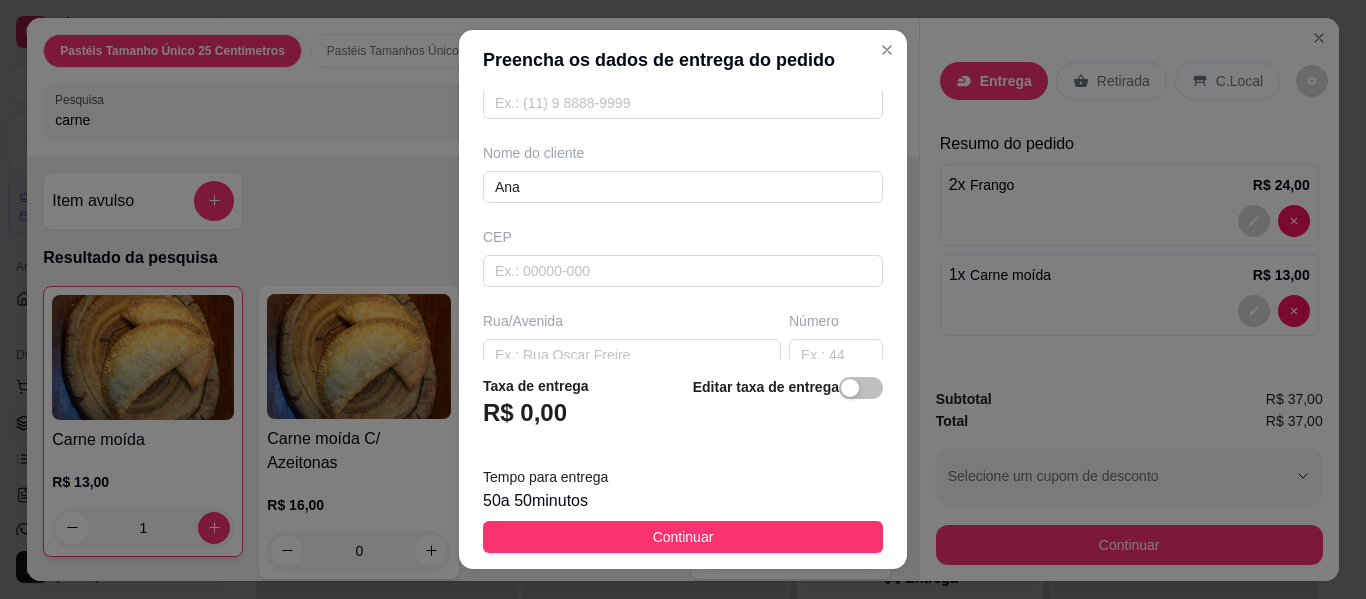 scroll, scrollTop: 200, scrollLeft: 0, axis: vertical 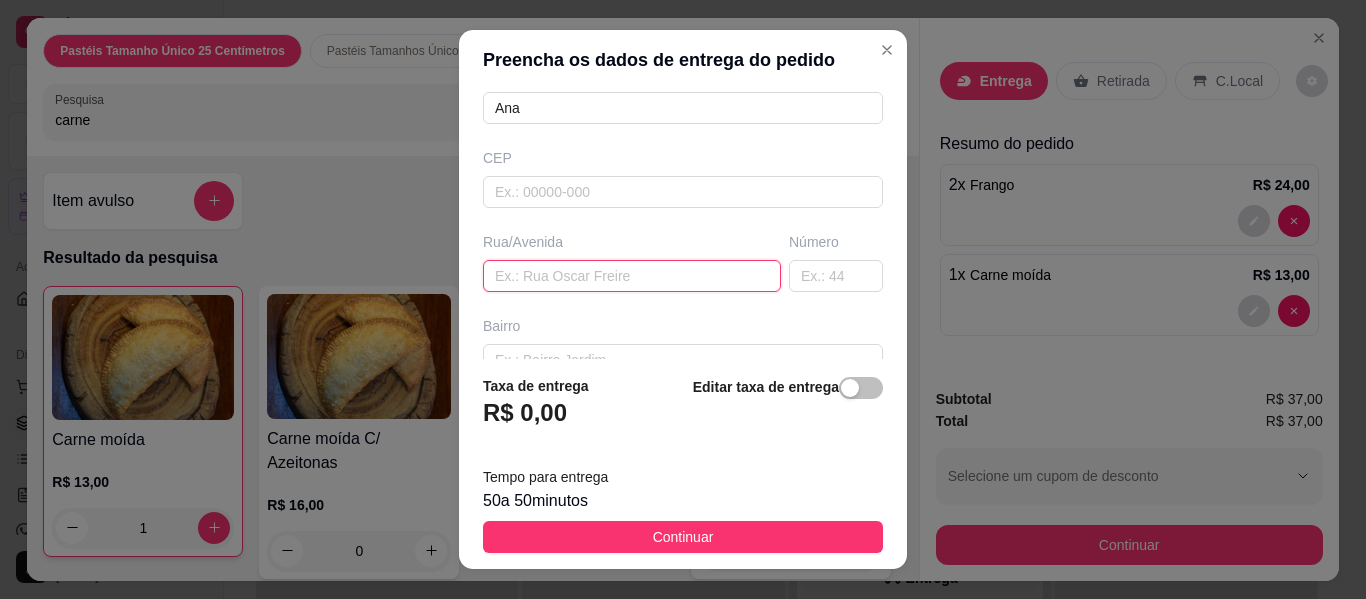 click at bounding box center [632, 276] 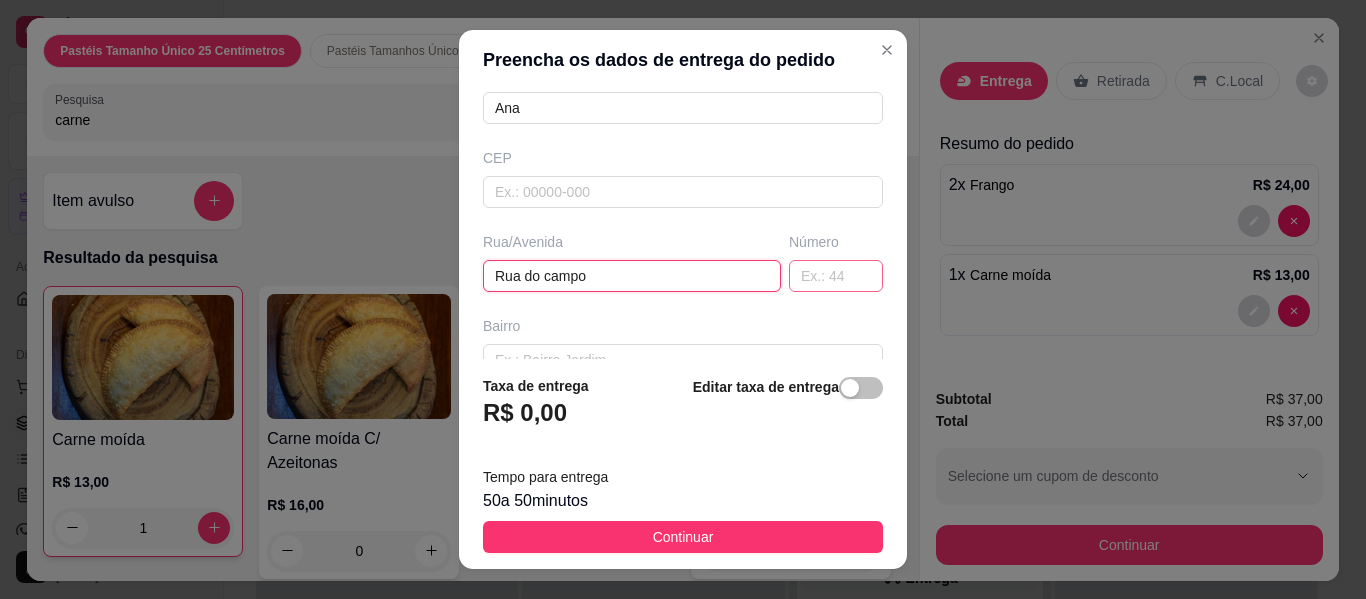 type on "Rua do campo" 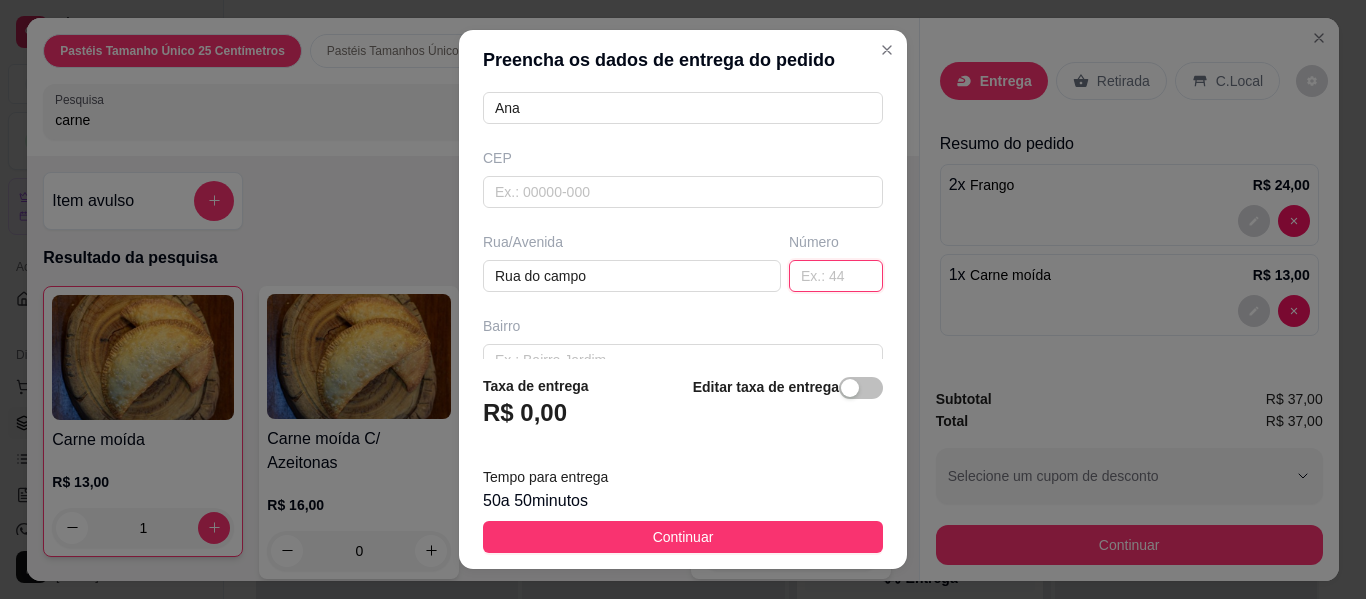 click at bounding box center [836, 276] 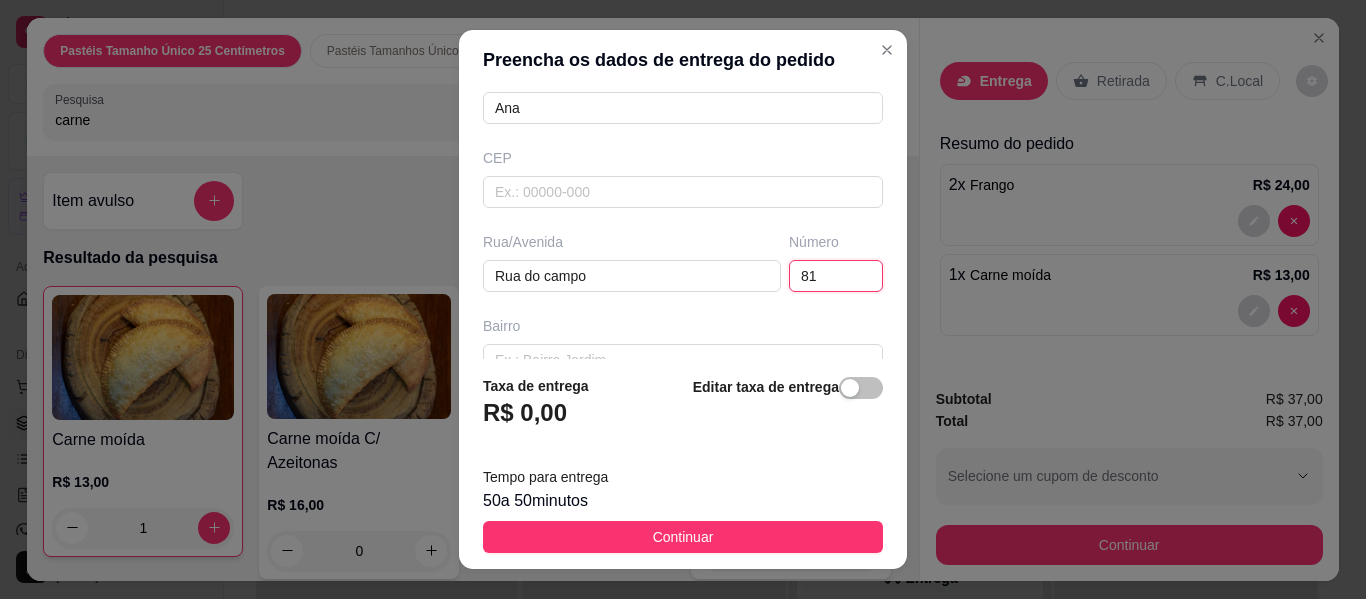 type on "81" 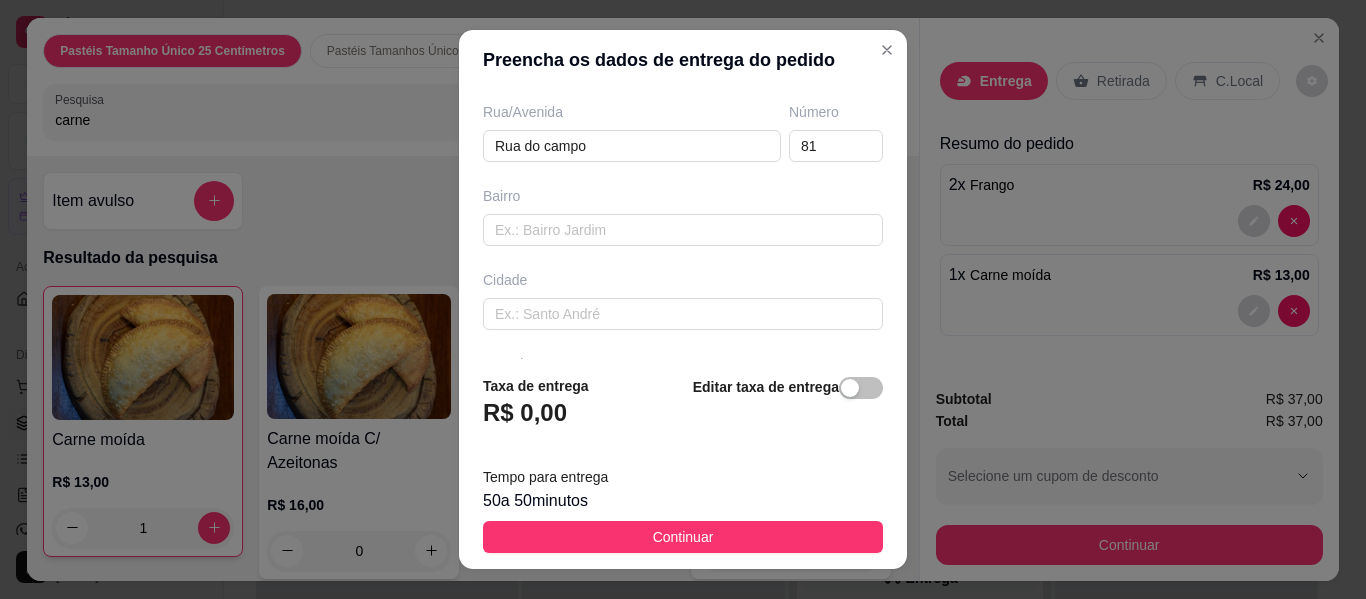 scroll, scrollTop: 360, scrollLeft: 0, axis: vertical 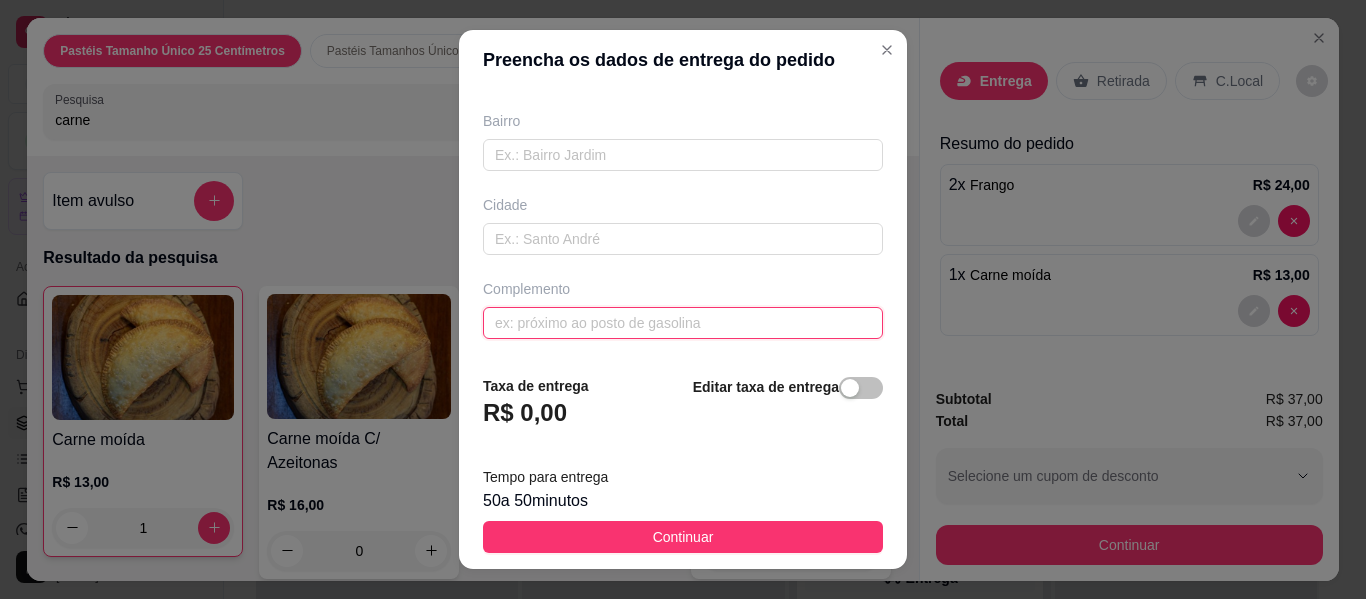 click at bounding box center (683, 323) 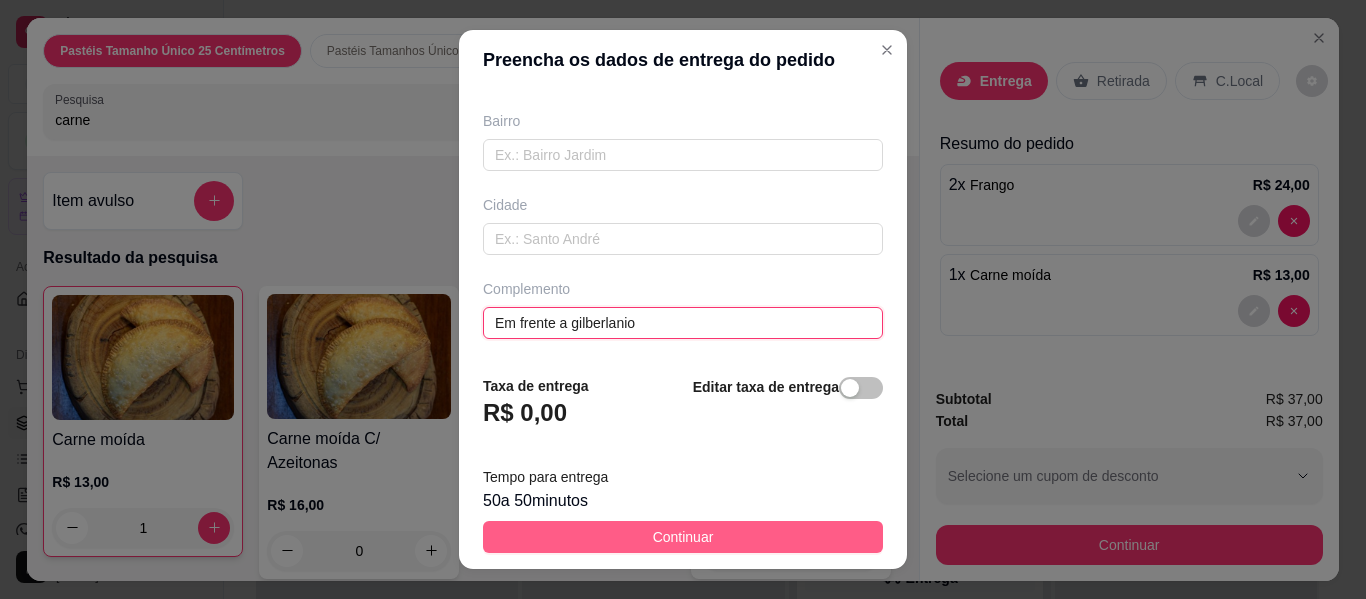 type on "Em frente a gilberlanio" 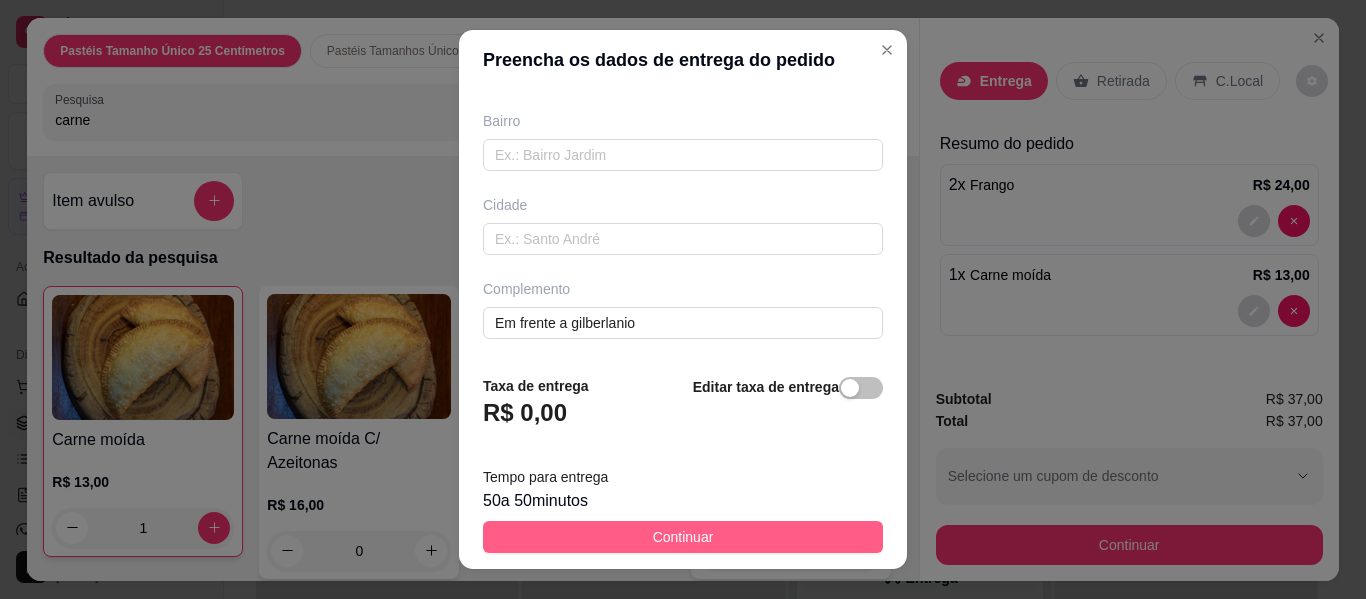 click on "Continuar" at bounding box center [683, 537] 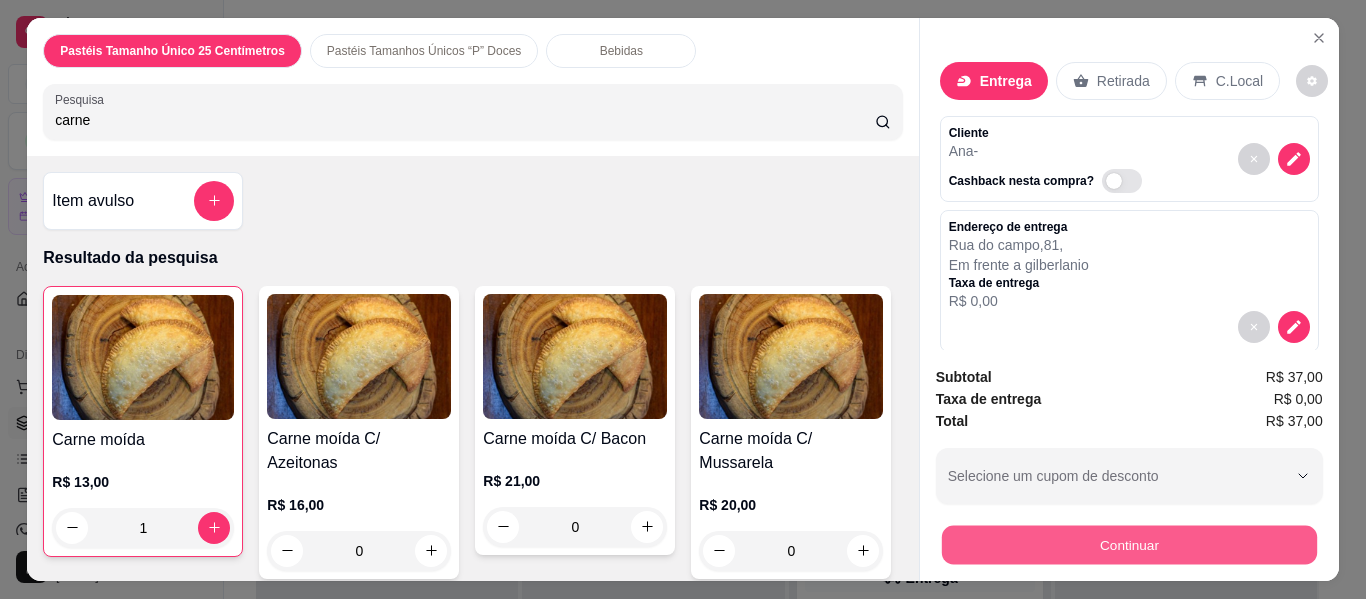 click on "Continuar" at bounding box center [1128, 545] 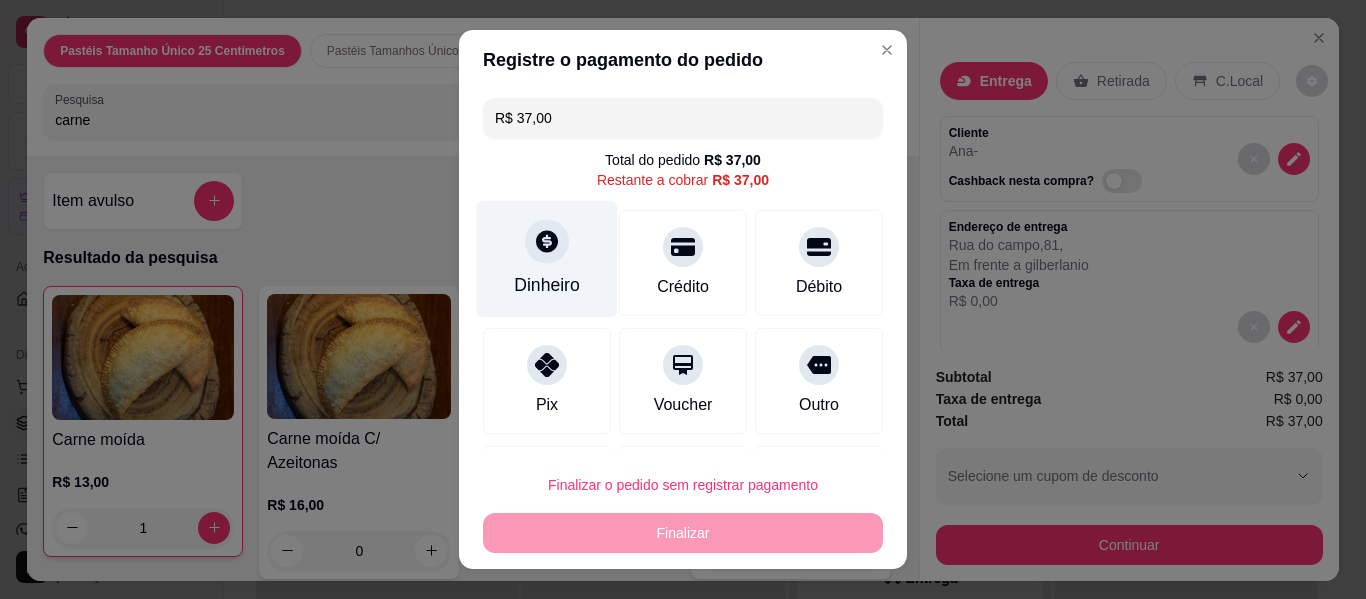 click 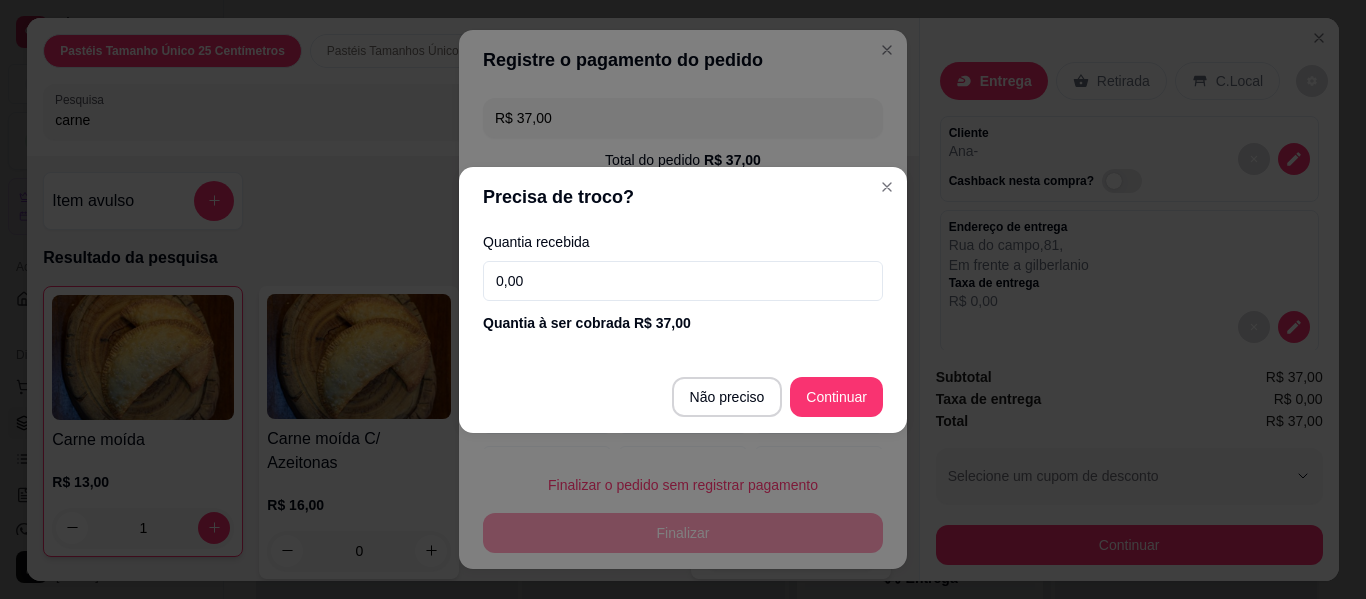 click on "0,00" at bounding box center (683, 281) 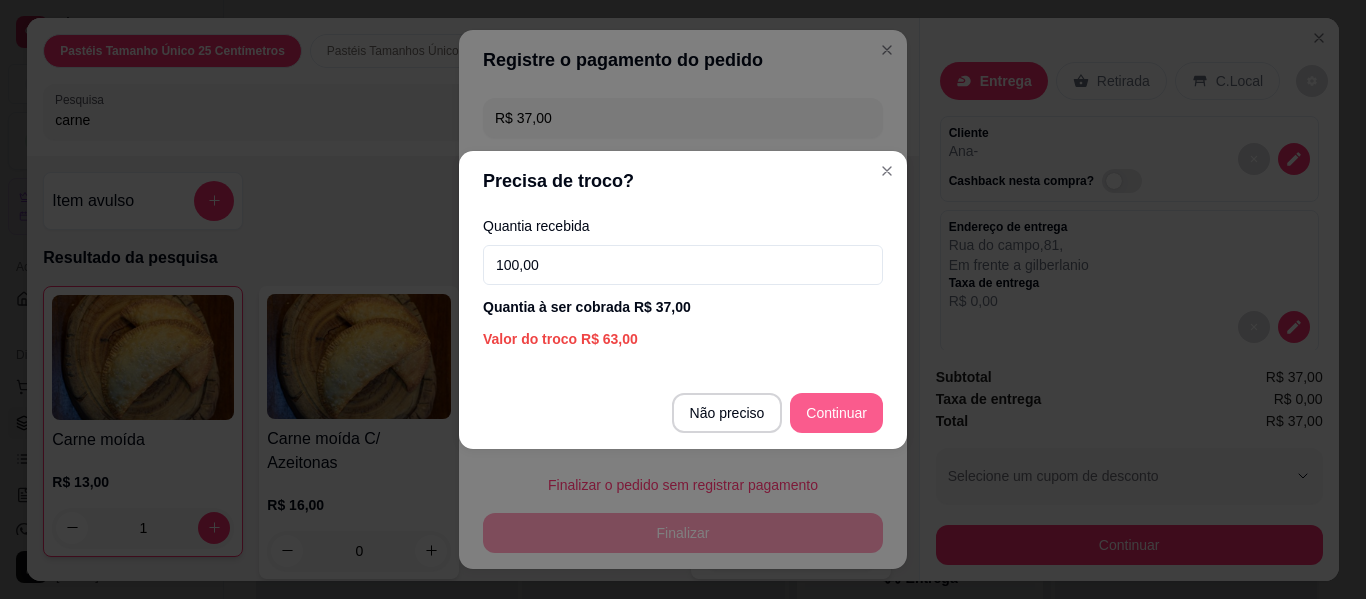 type on "100,00" 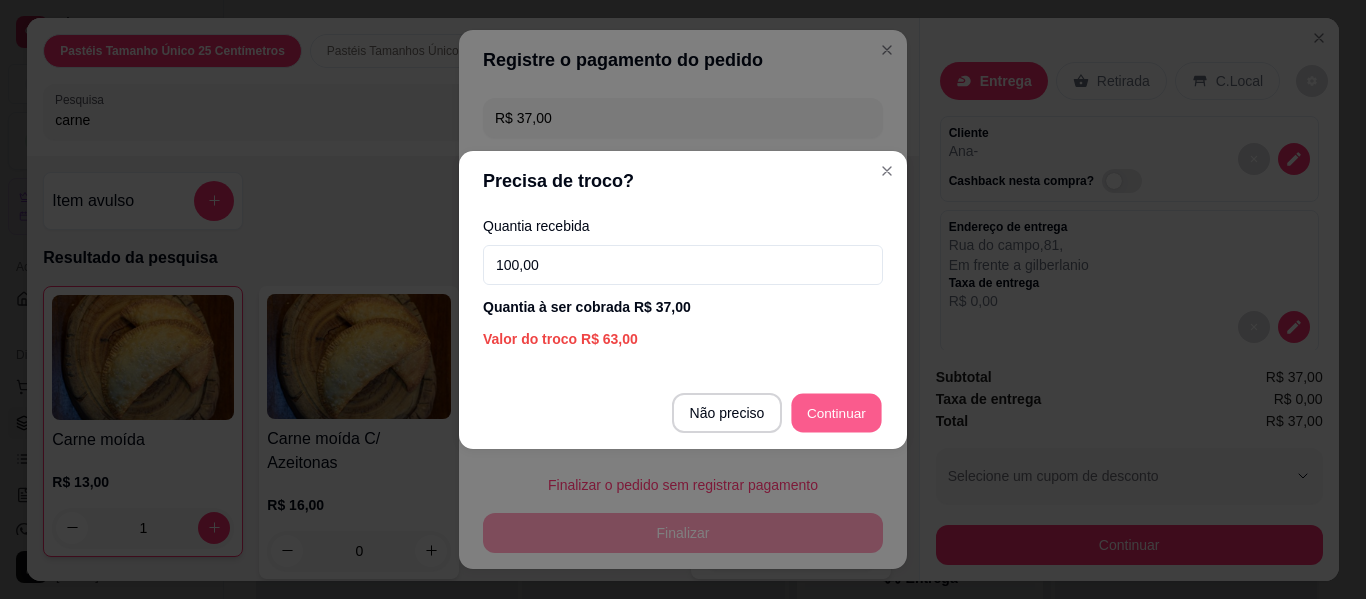 type on "R$ 0,00" 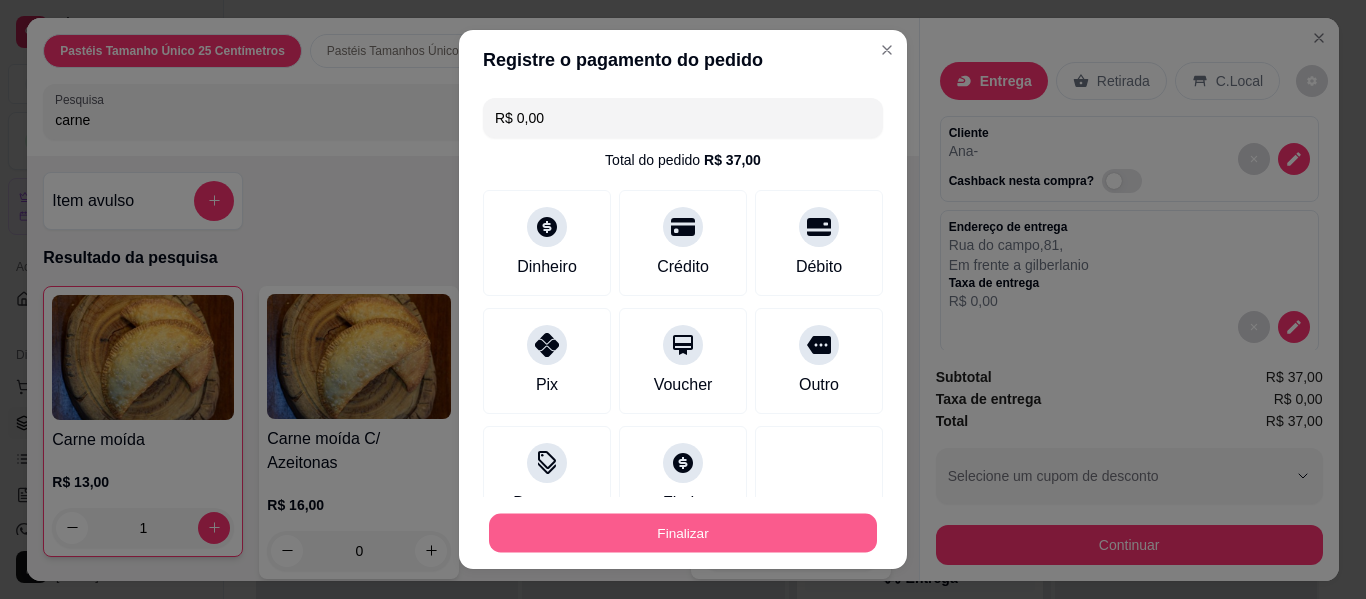 click on "Finalizar" at bounding box center (683, 533) 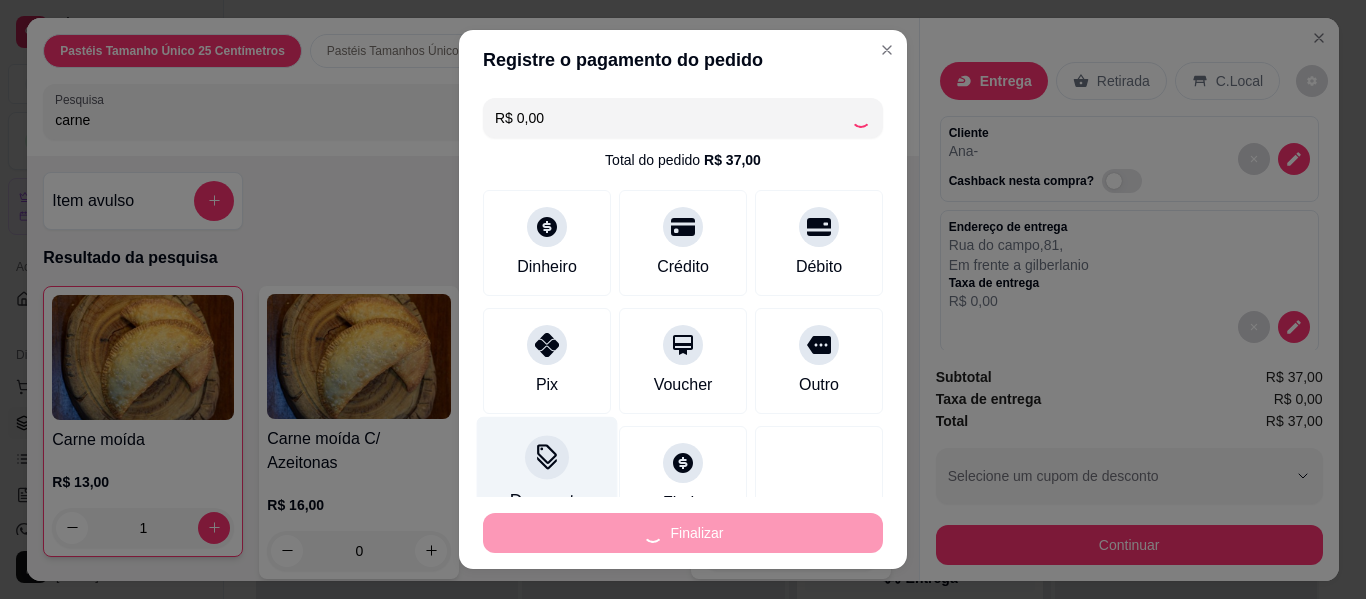 type on "0" 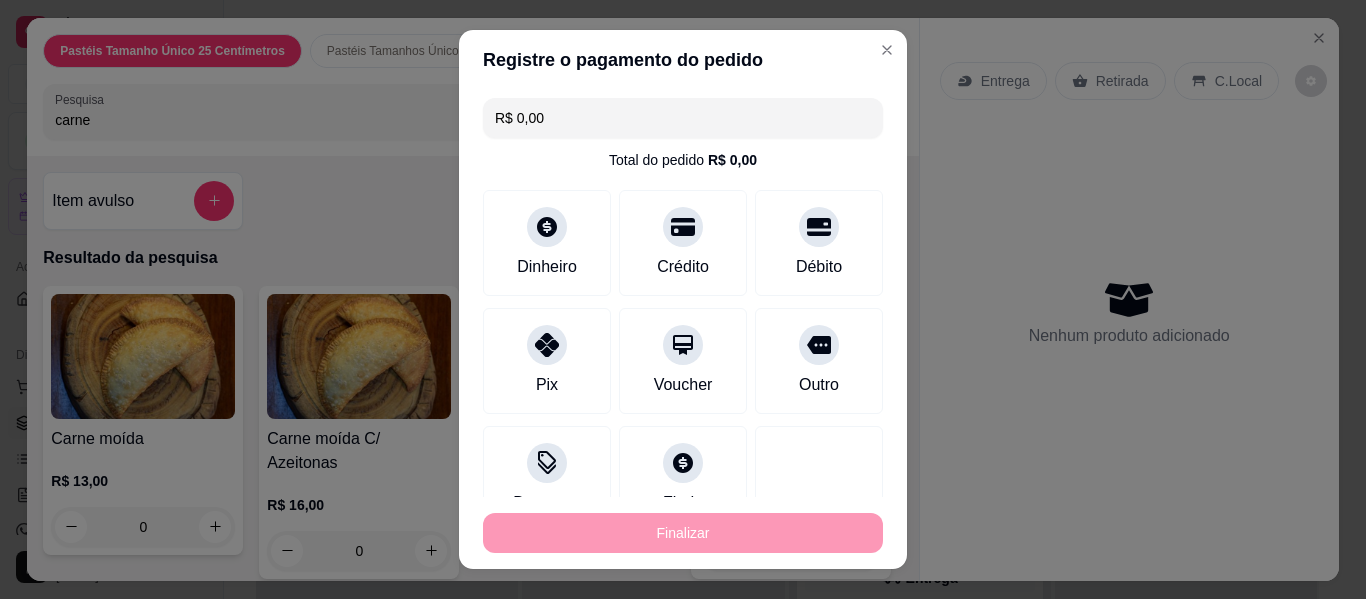 type on "-R$ 37,00" 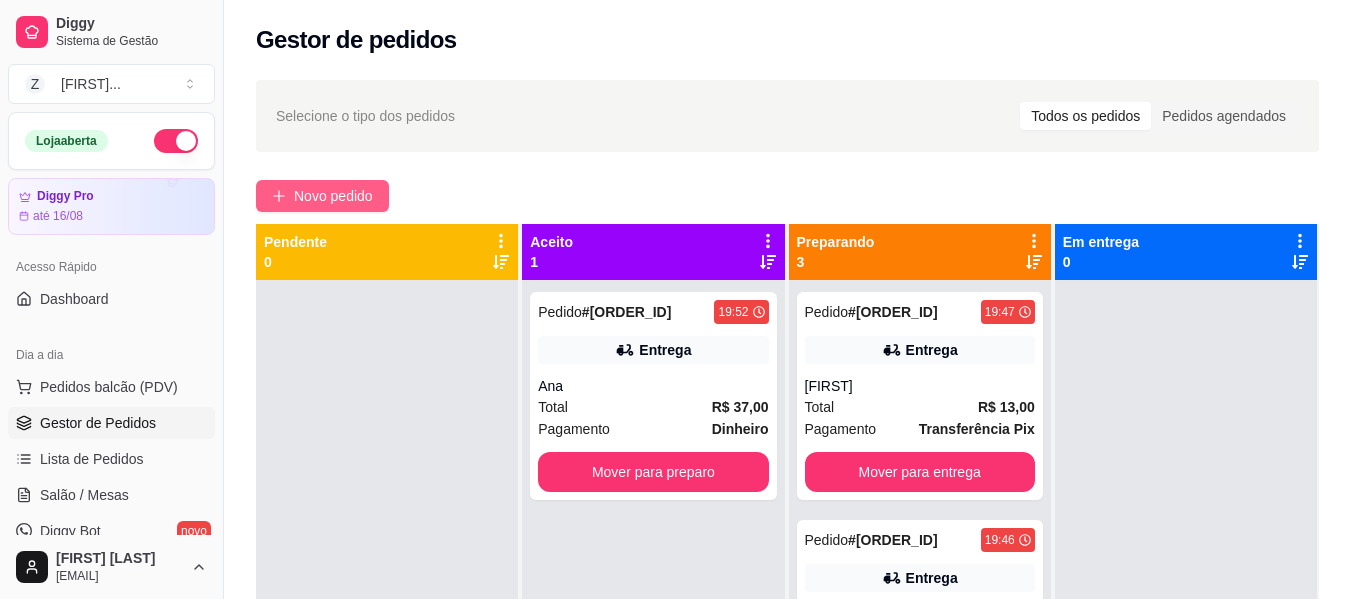 click on "Novo pedido" at bounding box center [333, 196] 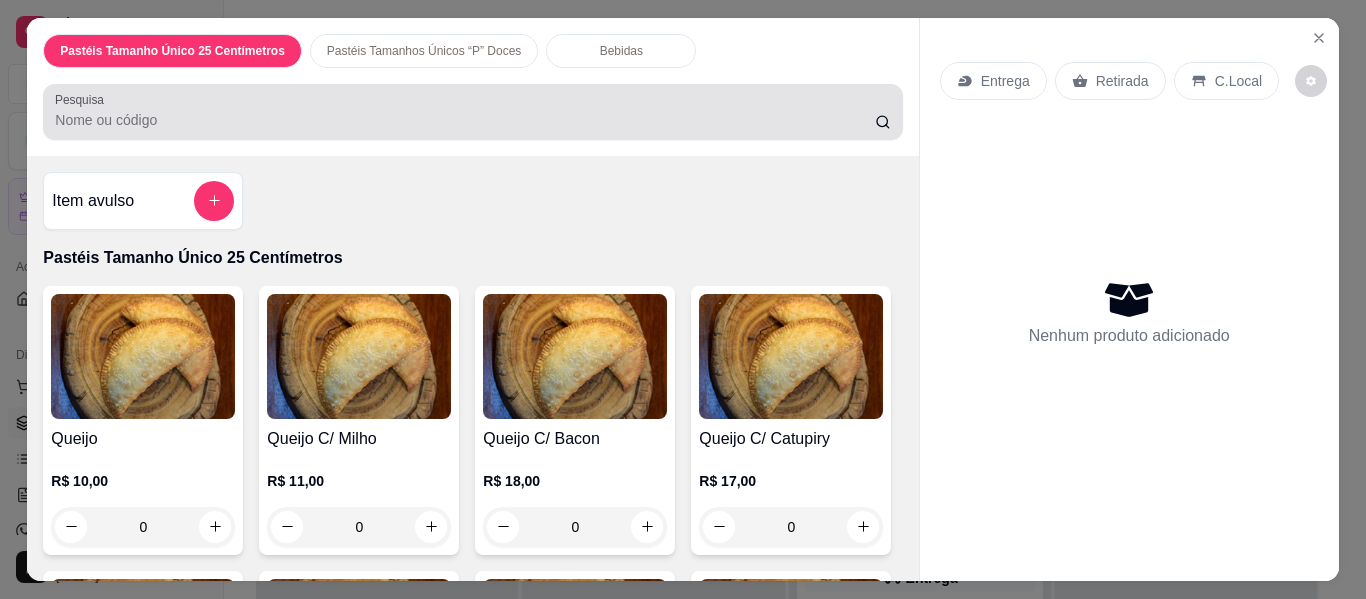 click at bounding box center [472, 112] 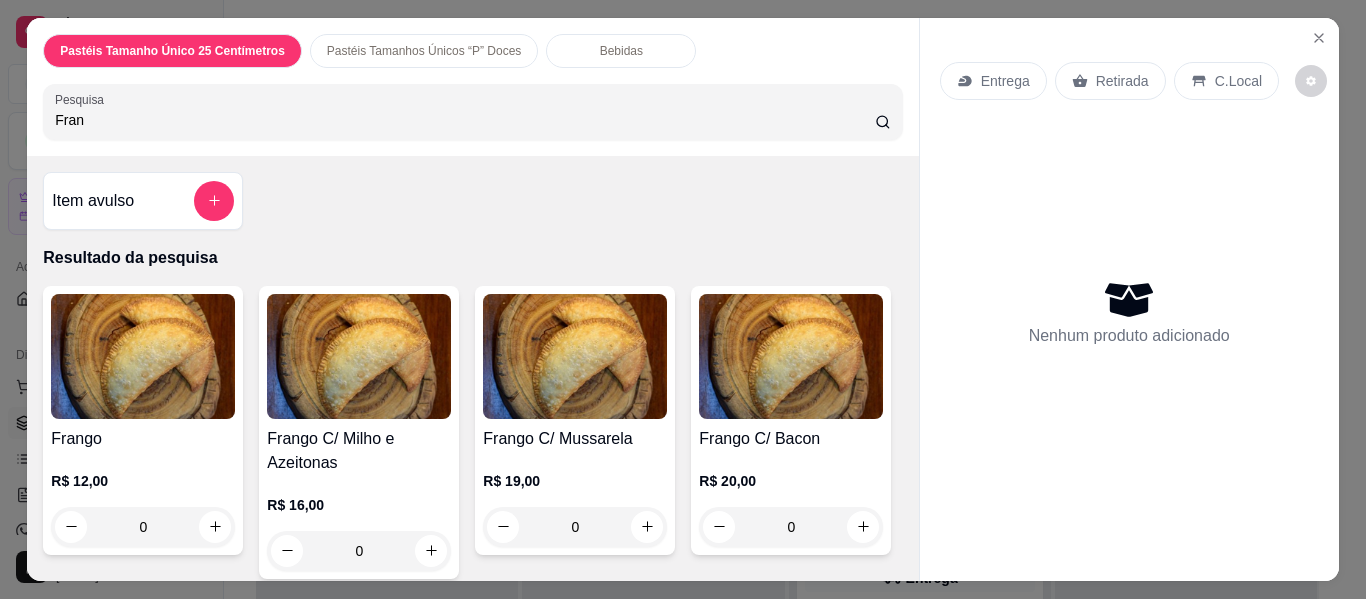 type on "Fran" 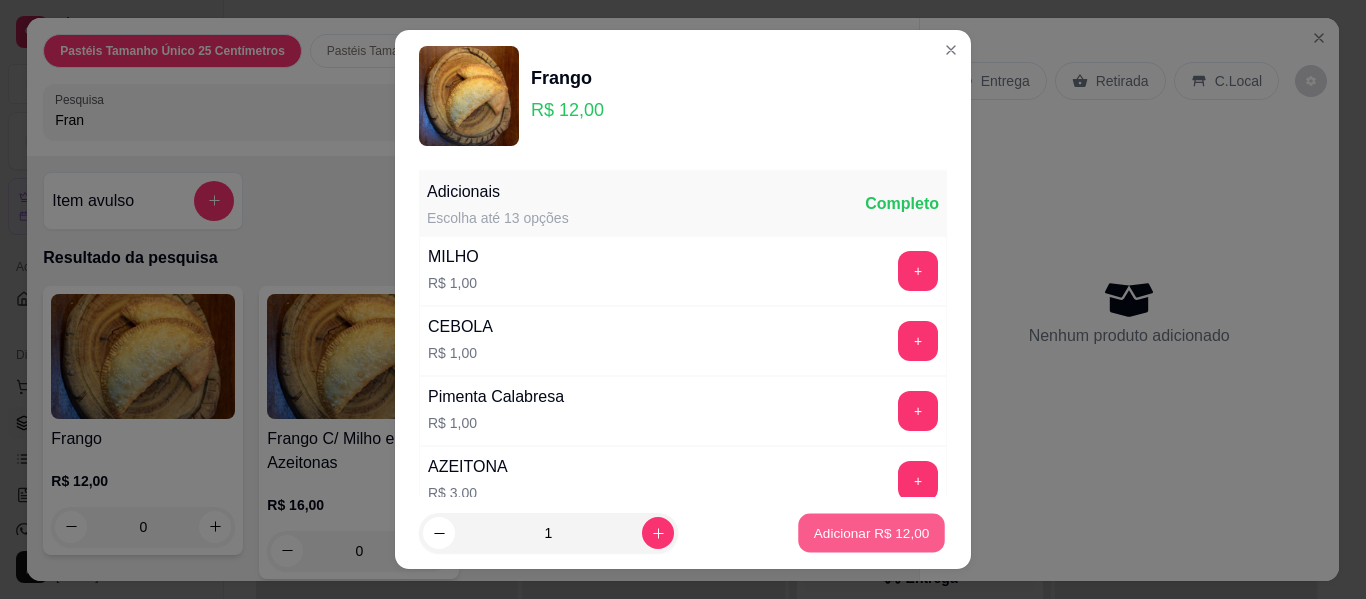 click on "Adicionar   R$ 12,00" at bounding box center [872, 532] 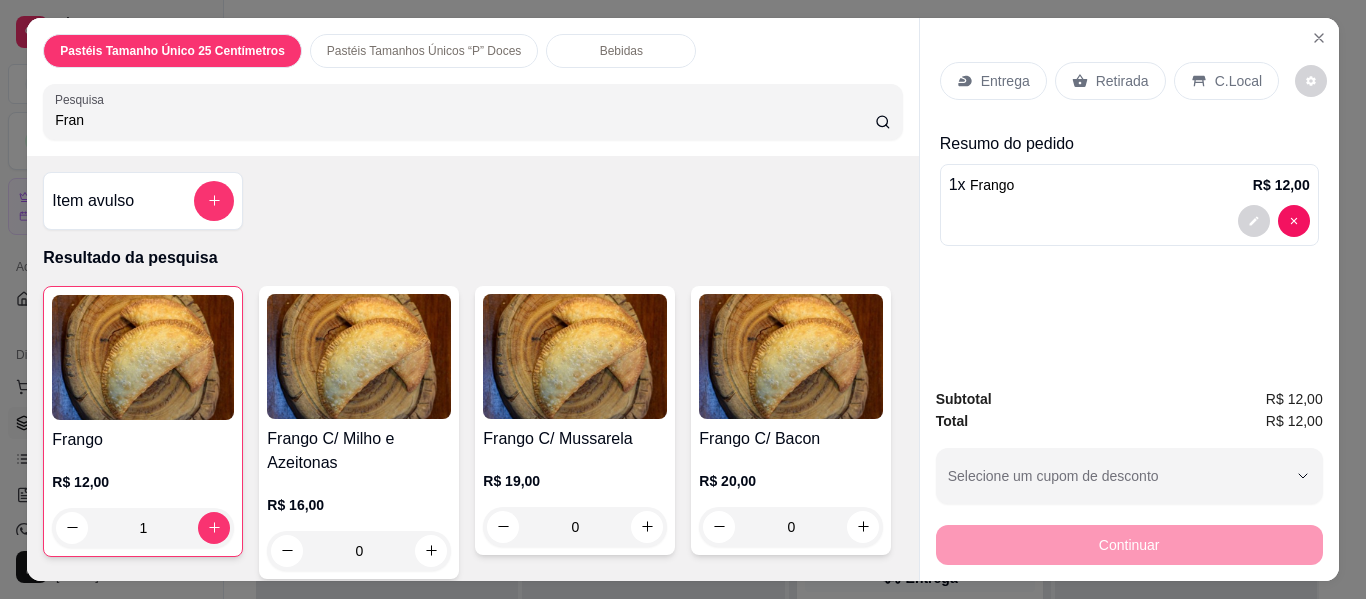 click on "Retirada" at bounding box center (1110, 81) 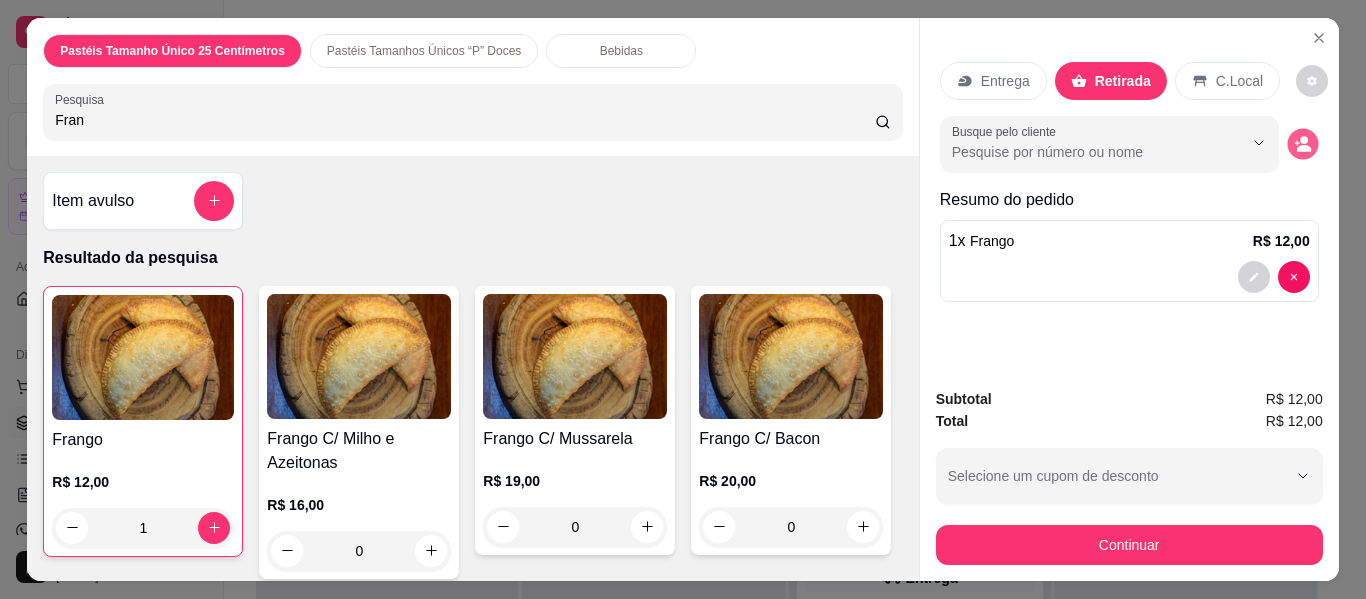 click 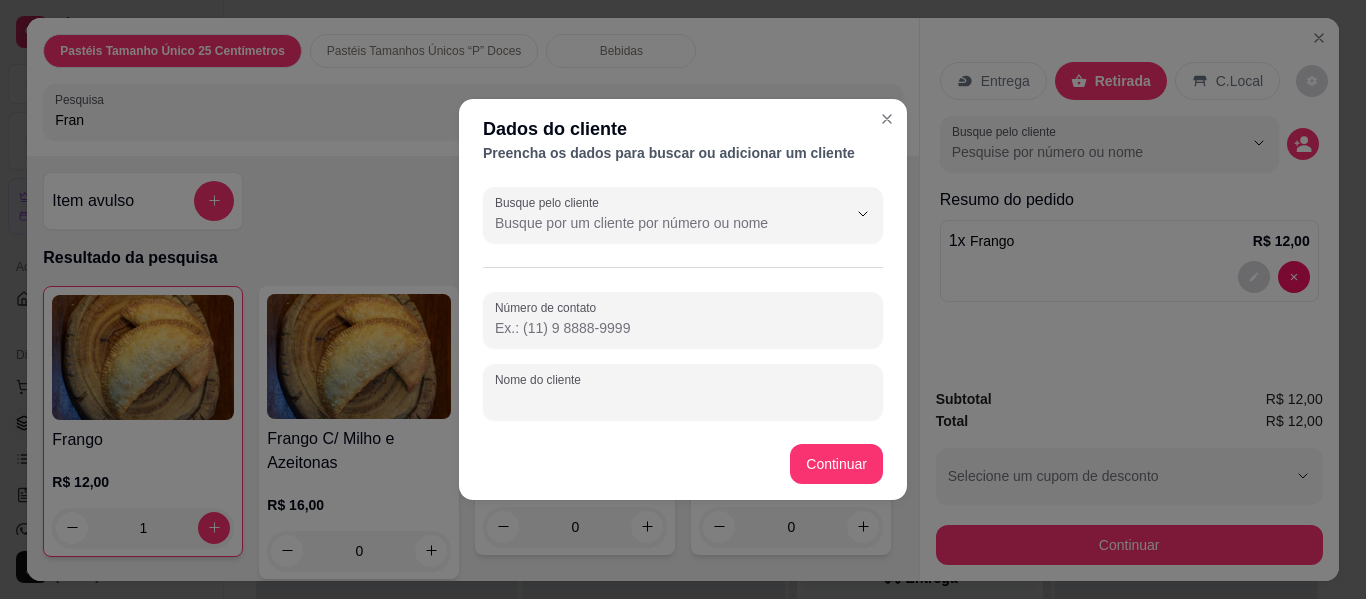 click on "Nome do cliente" at bounding box center [683, 400] 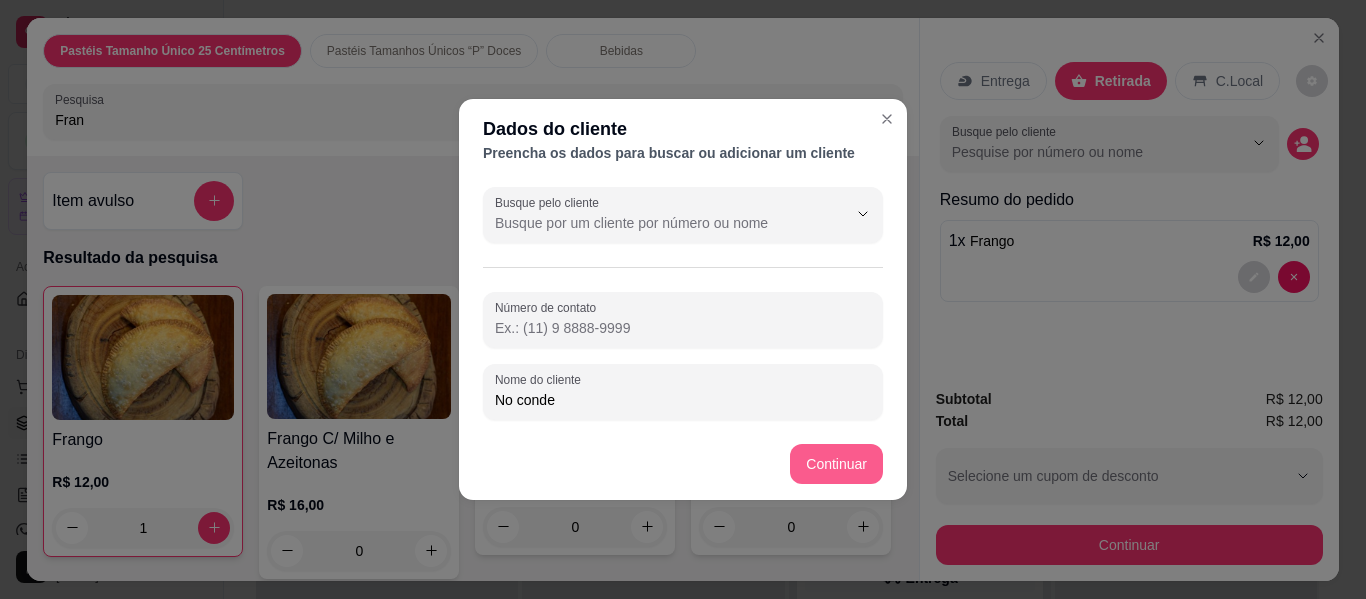 type on "No conde" 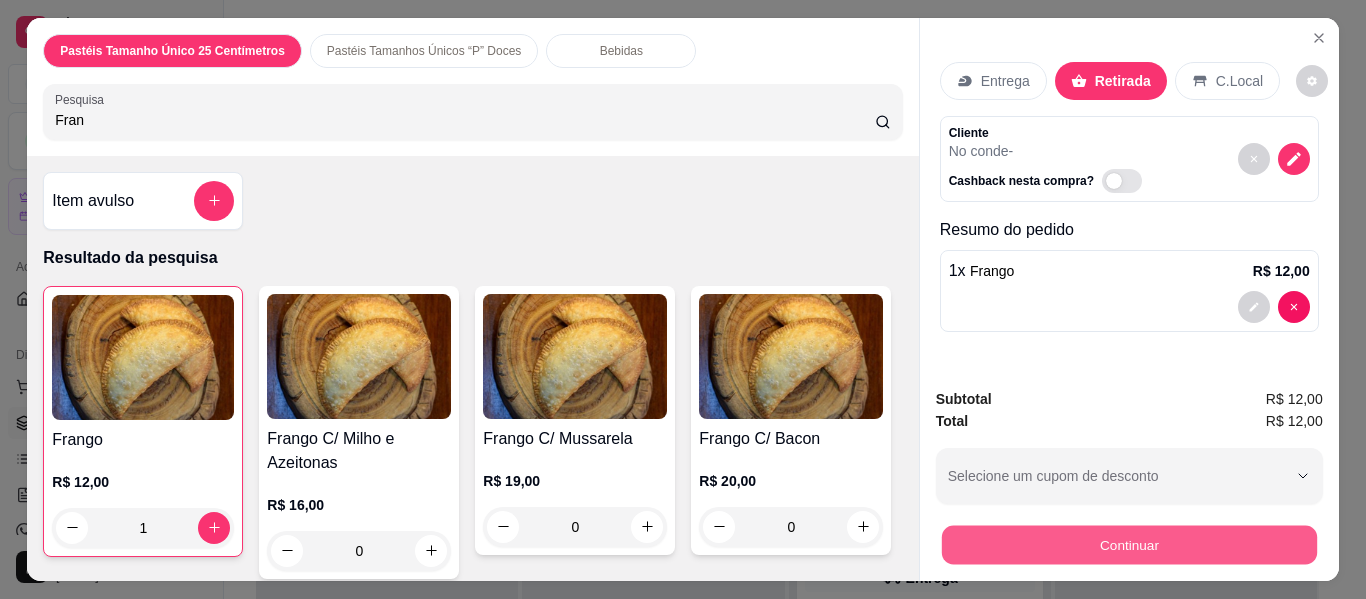 click on "Continuar" at bounding box center (1128, 545) 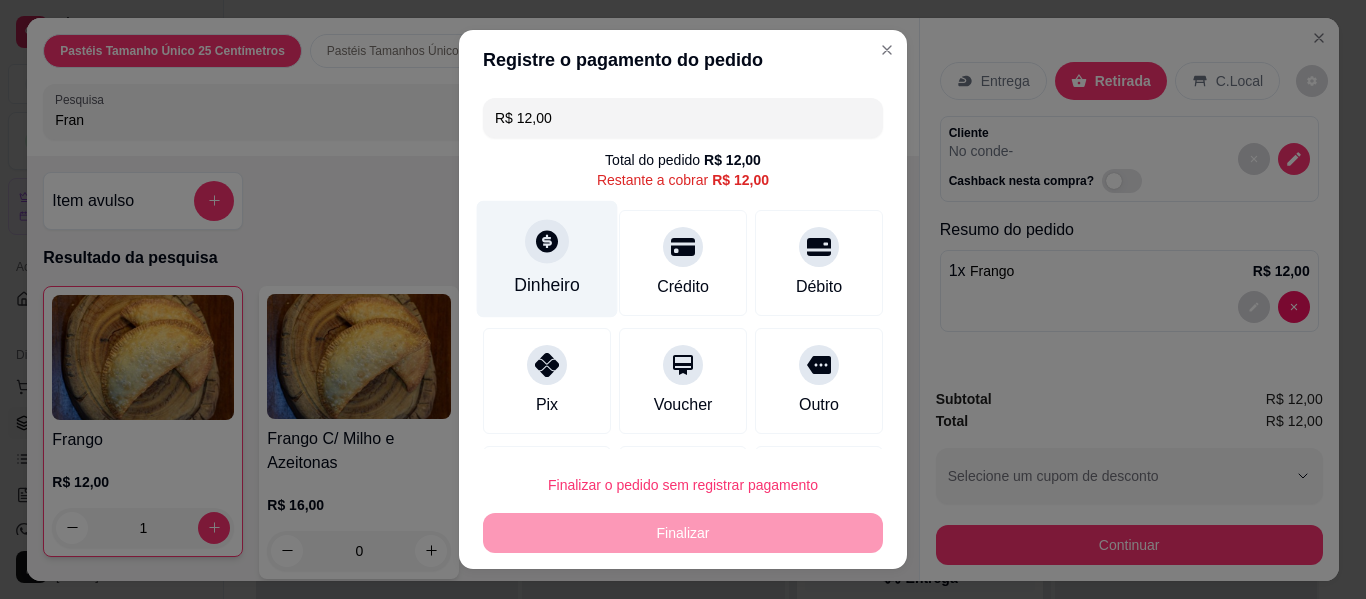 click 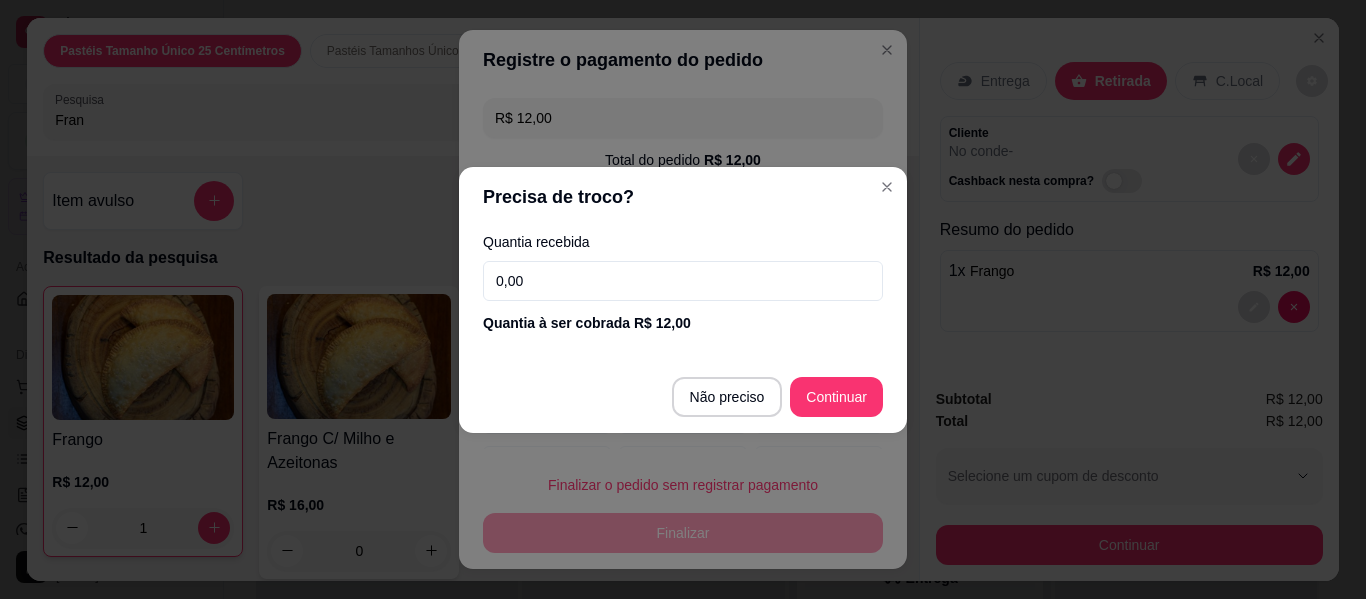click on "0,00" at bounding box center [683, 281] 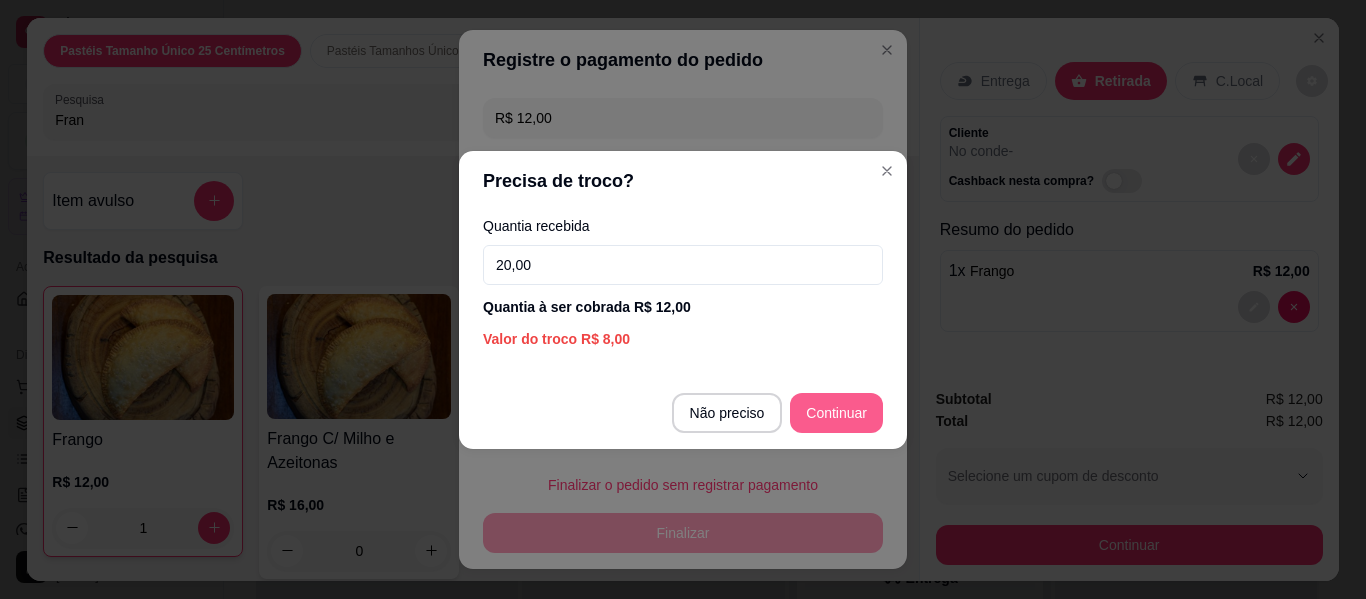 type on "20,00" 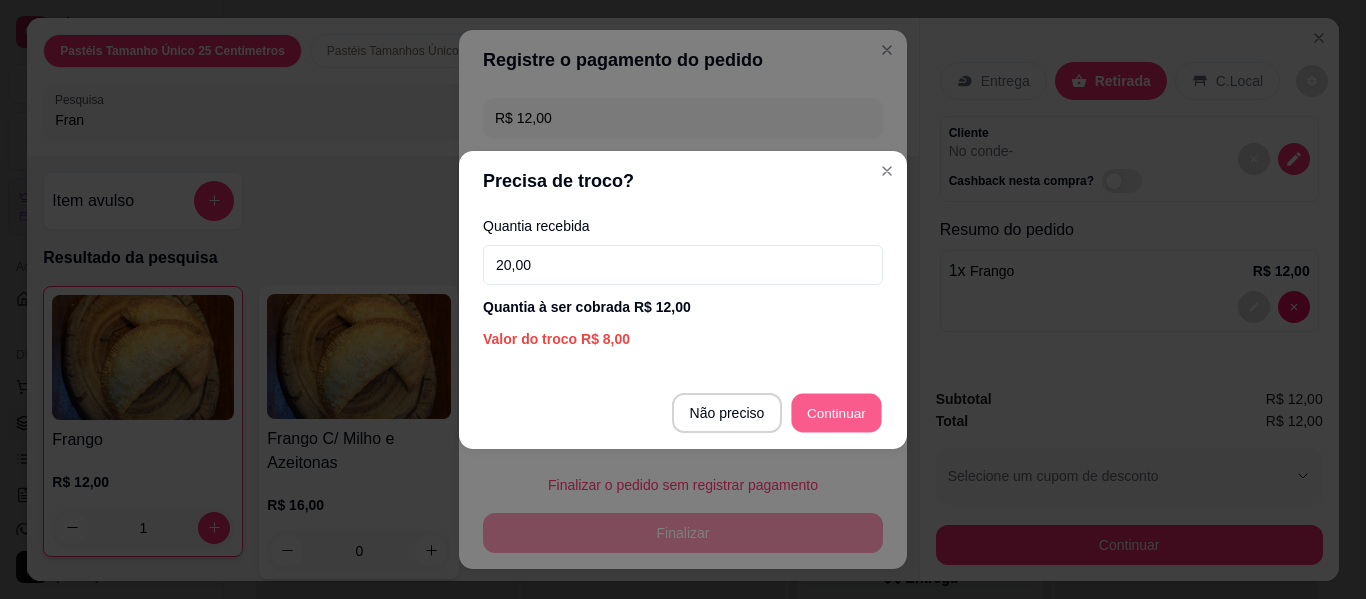 type on "R$ 0,00" 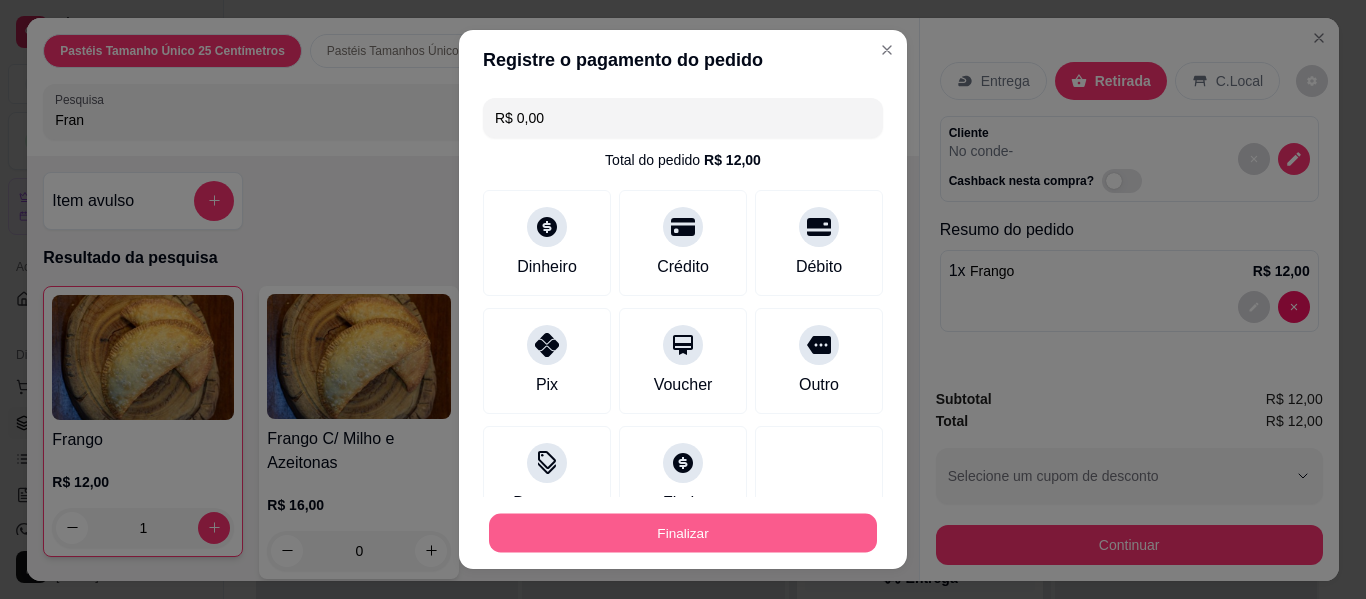 click on "Finalizar" at bounding box center [683, 533] 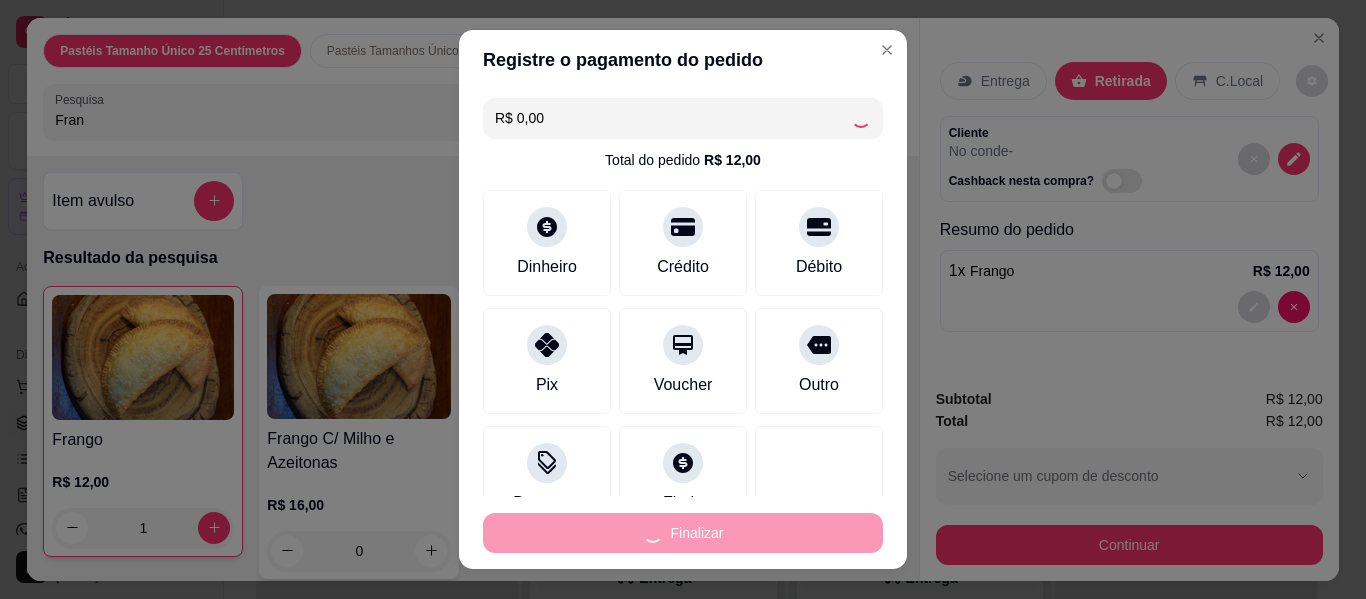 type on "0" 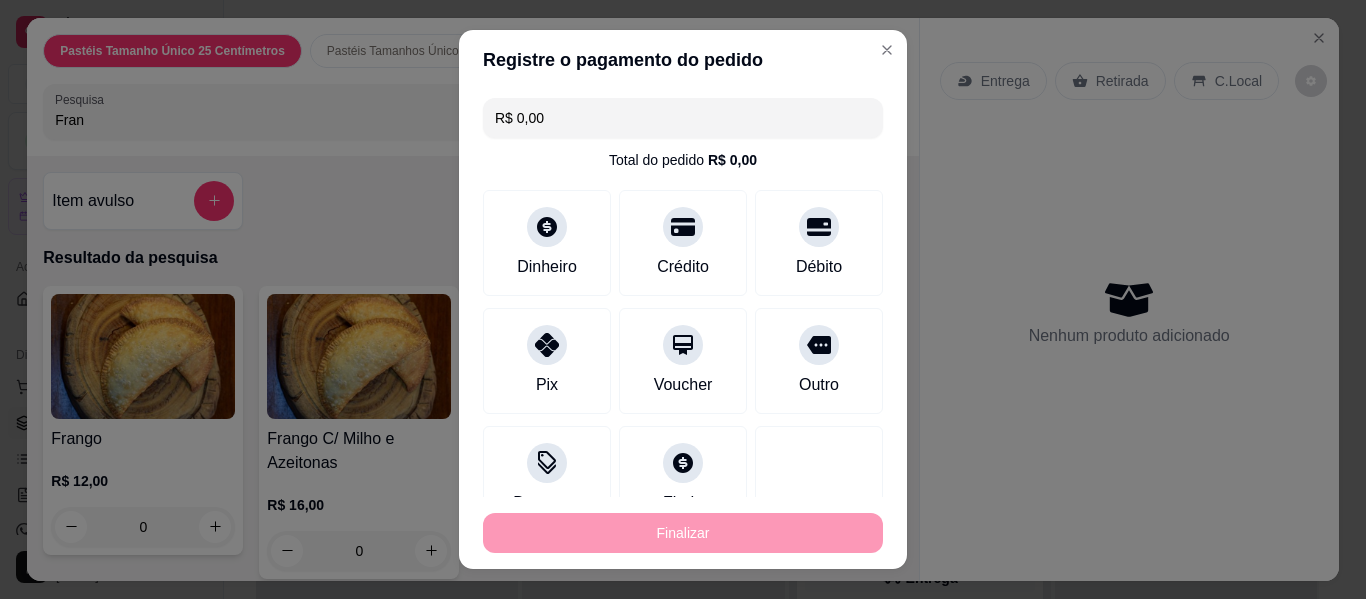type on "-R$ 12,00" 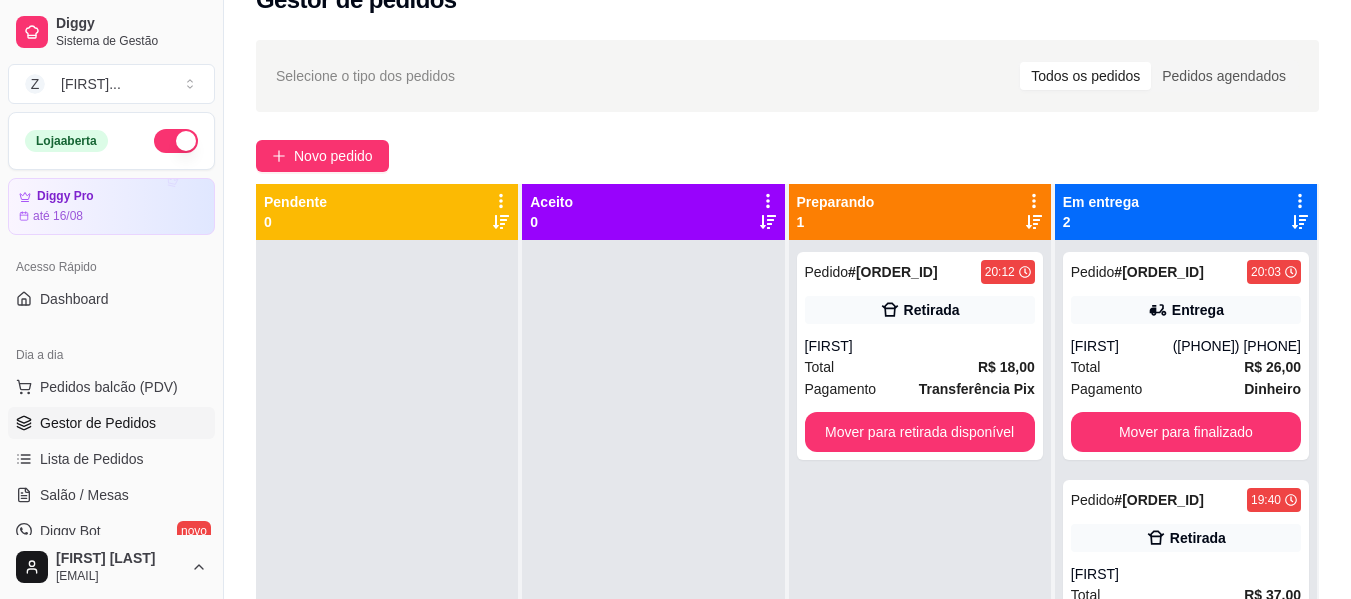 scroll, scrollTop: 200, scrollLeft: 0, axis: vertical 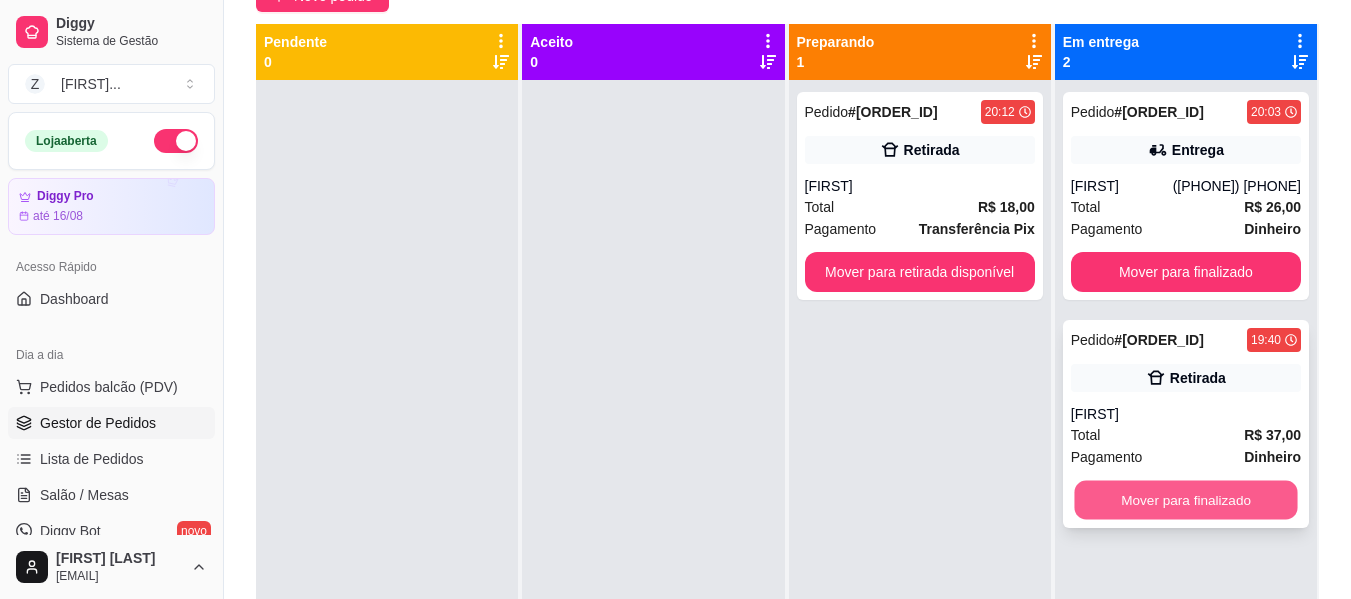 click on "Mover para finalizado" at bounding box center (1185, 500) 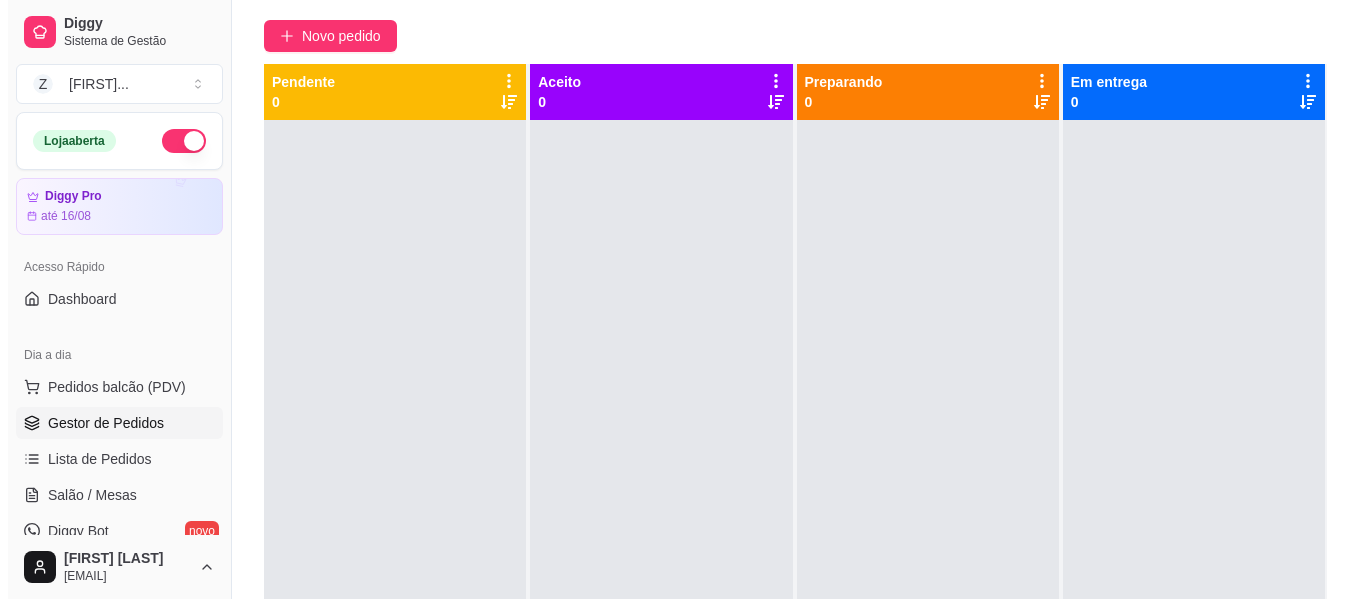 scroll, scrollTop: 0, scrollLeft: 0, axis: both 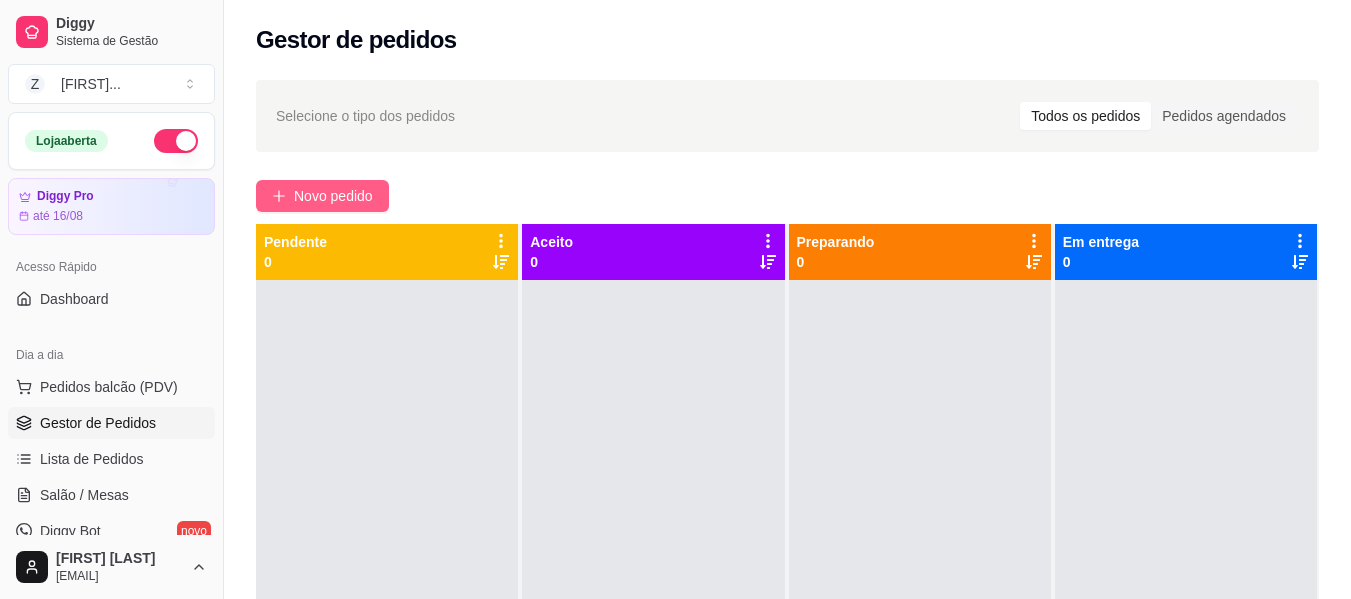 click on "Novo pedido" at bounding box center [333, 196] 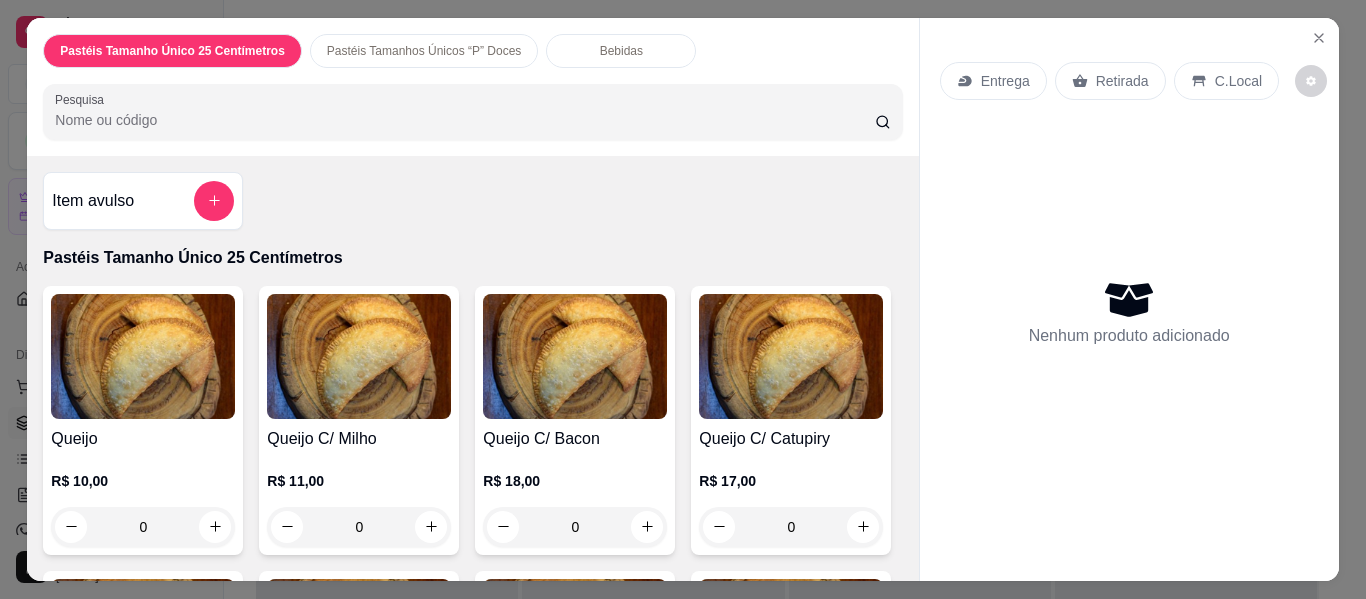 click on "Pesquisa" at bounding box center [465, 120] 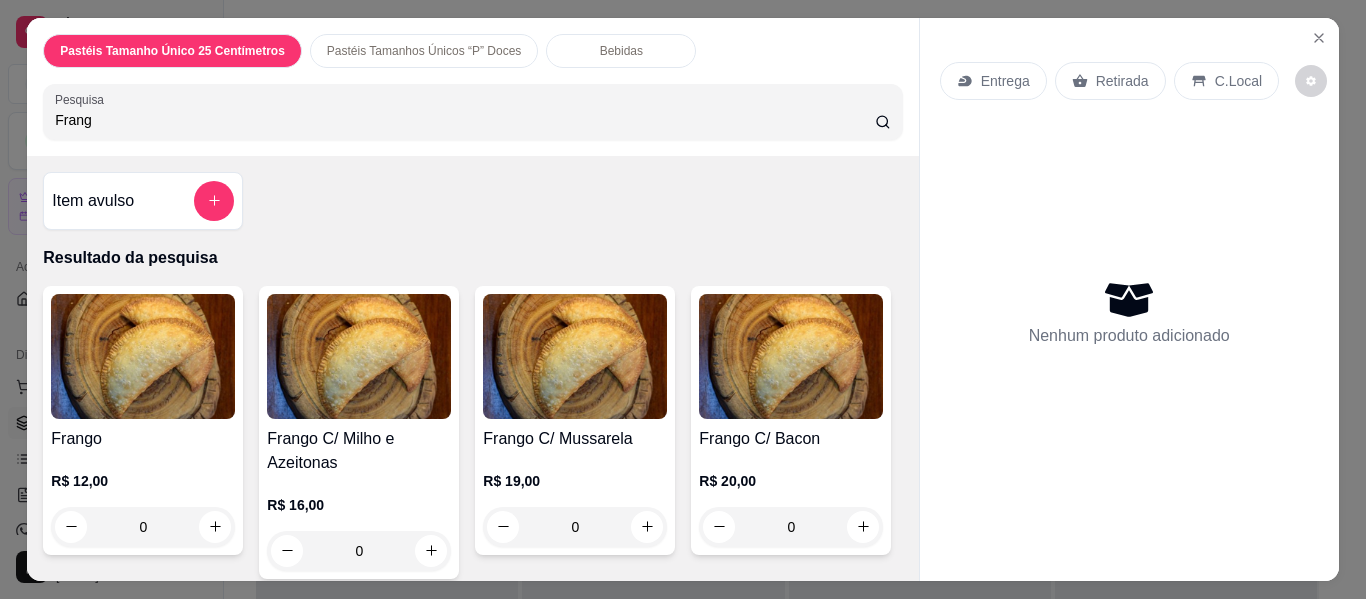 type on "Frang" 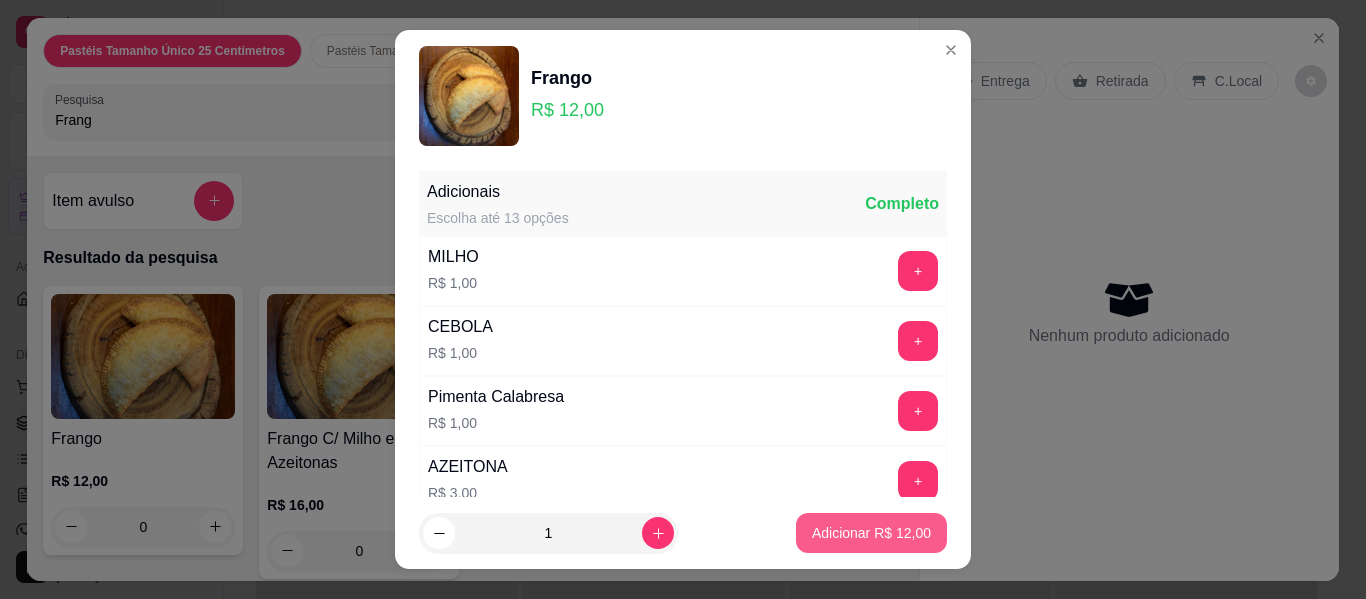 click on "Adicionar   R$ 12,00" at bounding box center (871, 533) 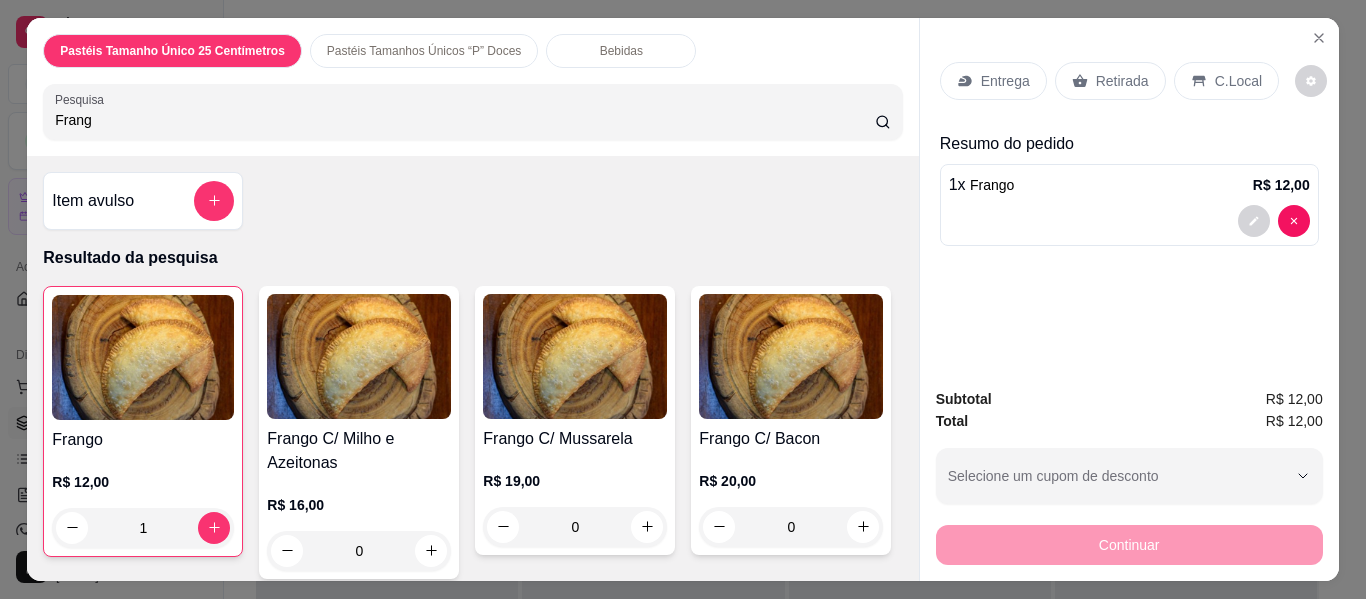 click on "Retirada" at bounding box center [1122, 81] 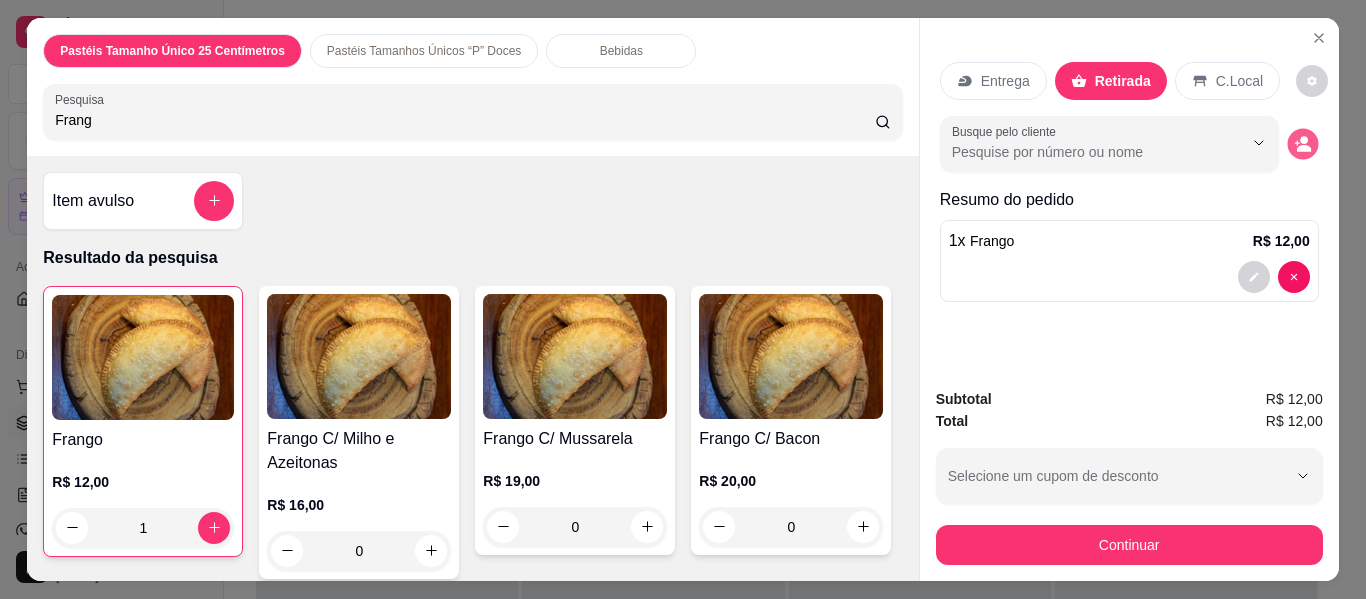 click 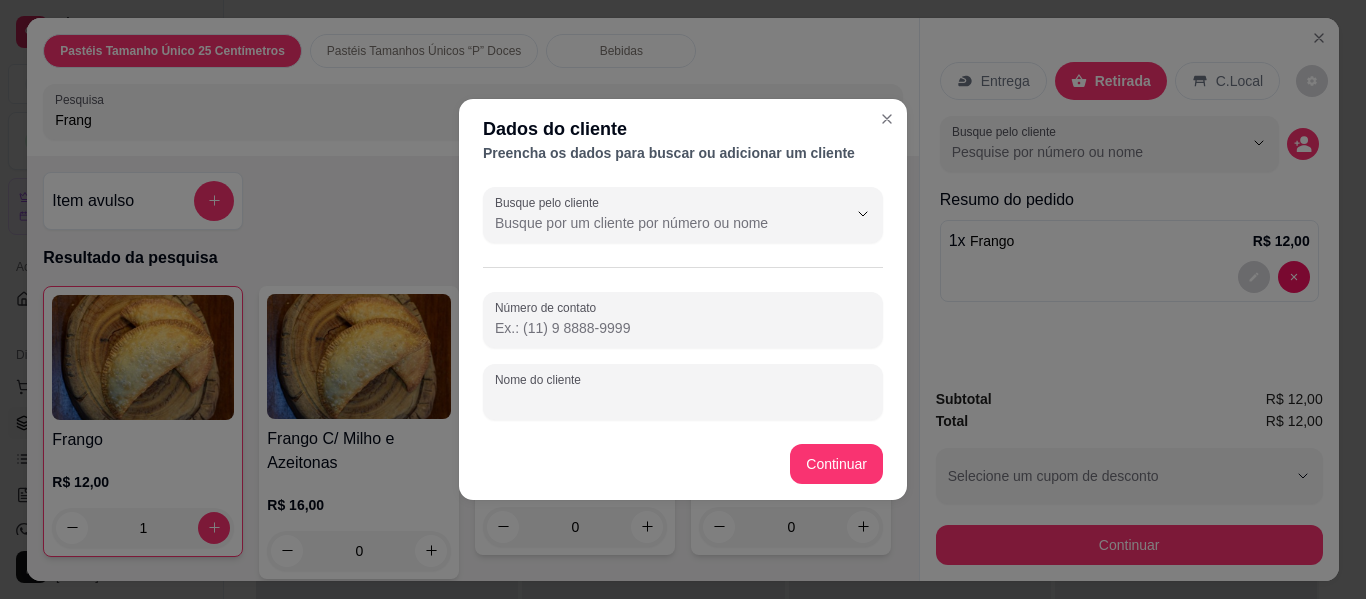 click on "Nome do cliente" at bounding box center (683, 400) 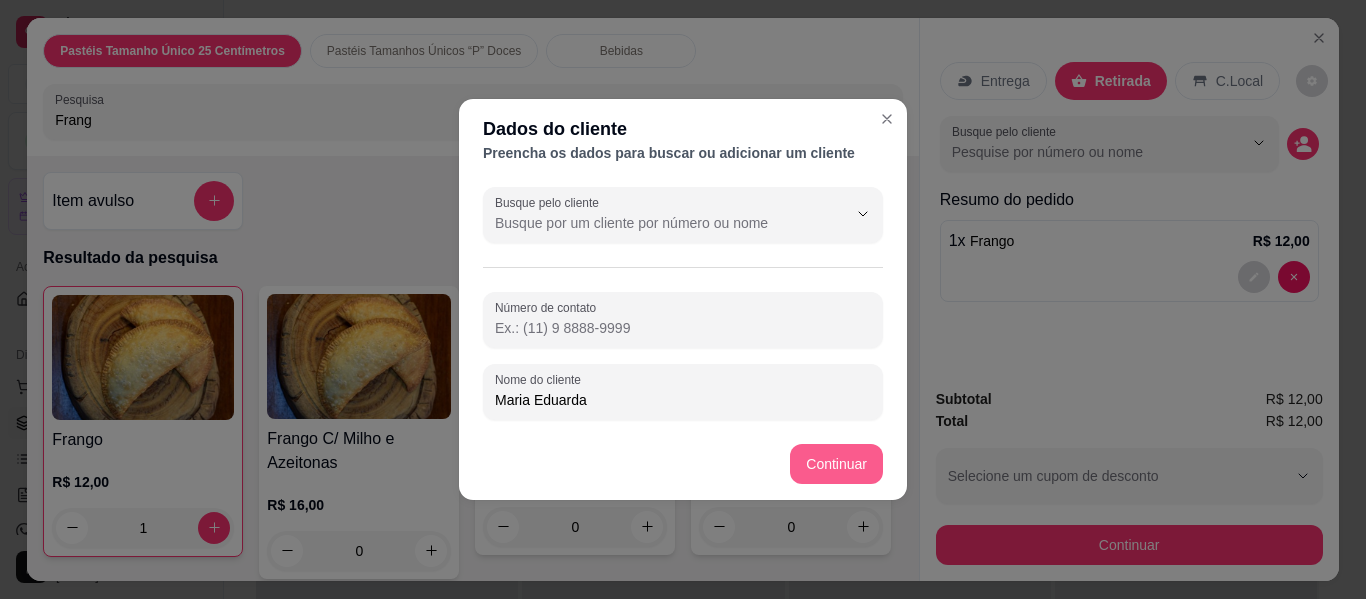 type on "Maria Eduarda" 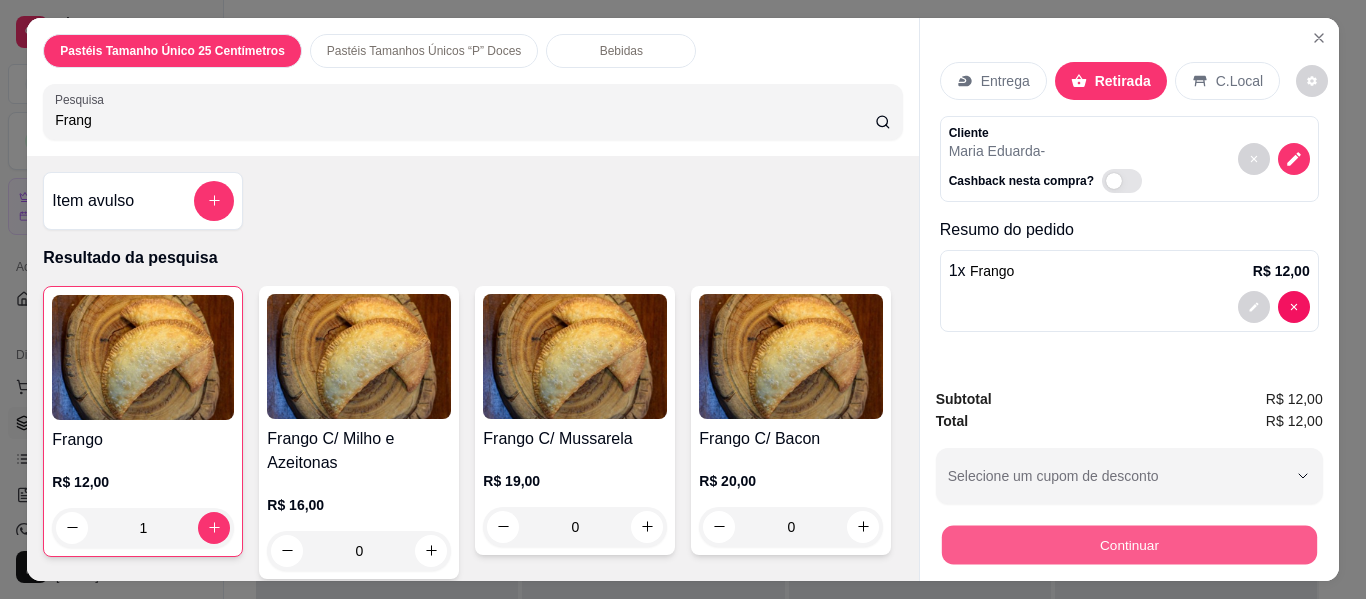 click on "Continuar" at bounding box center (1128, 545) 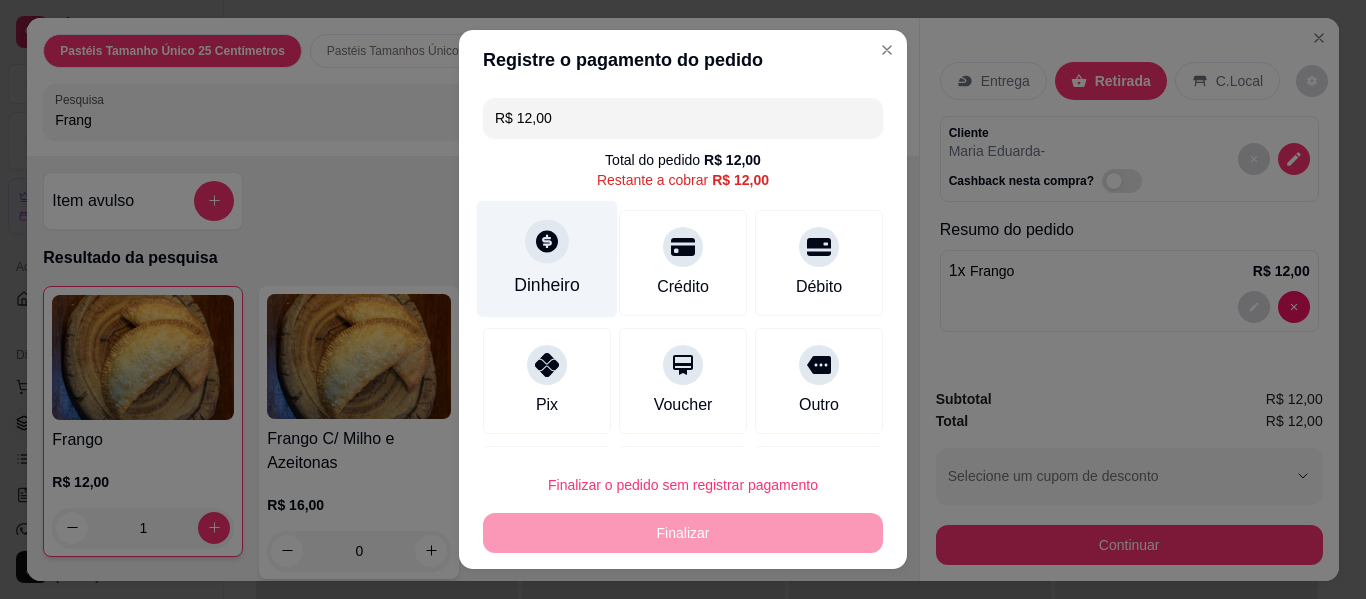 click on "Dinheiro" at bounding box center [547, 259] 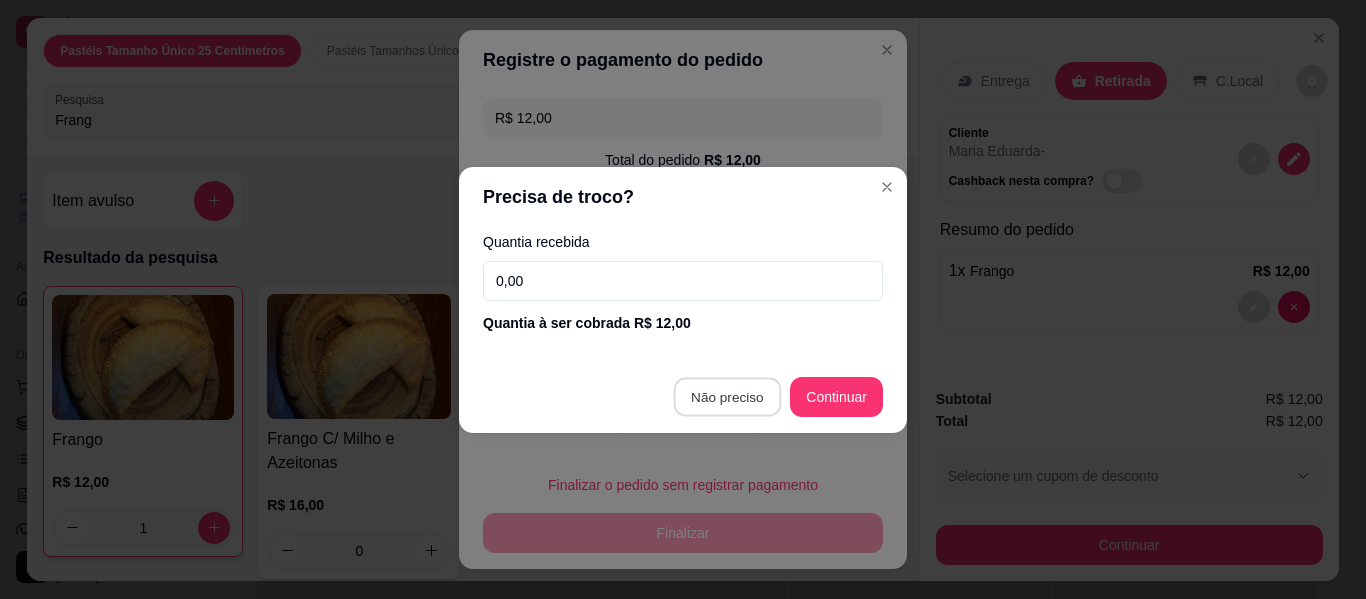 type on "R$ 0,00" 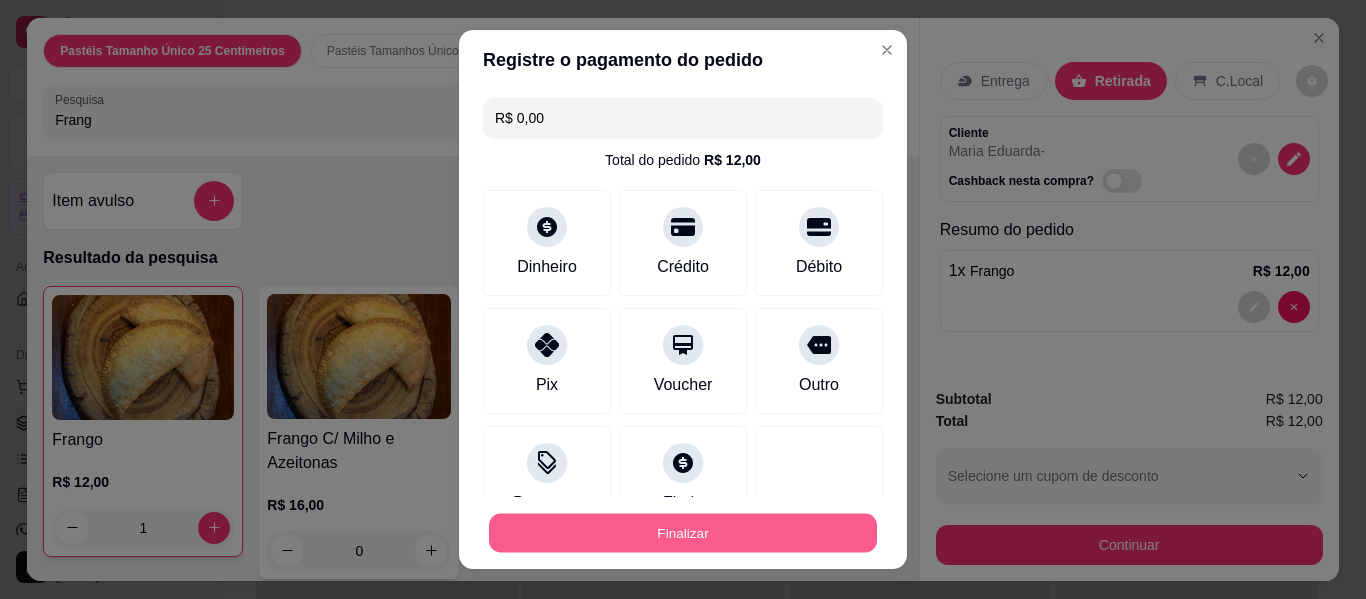 click on "Finalizar" at bounding box center (683, 533) 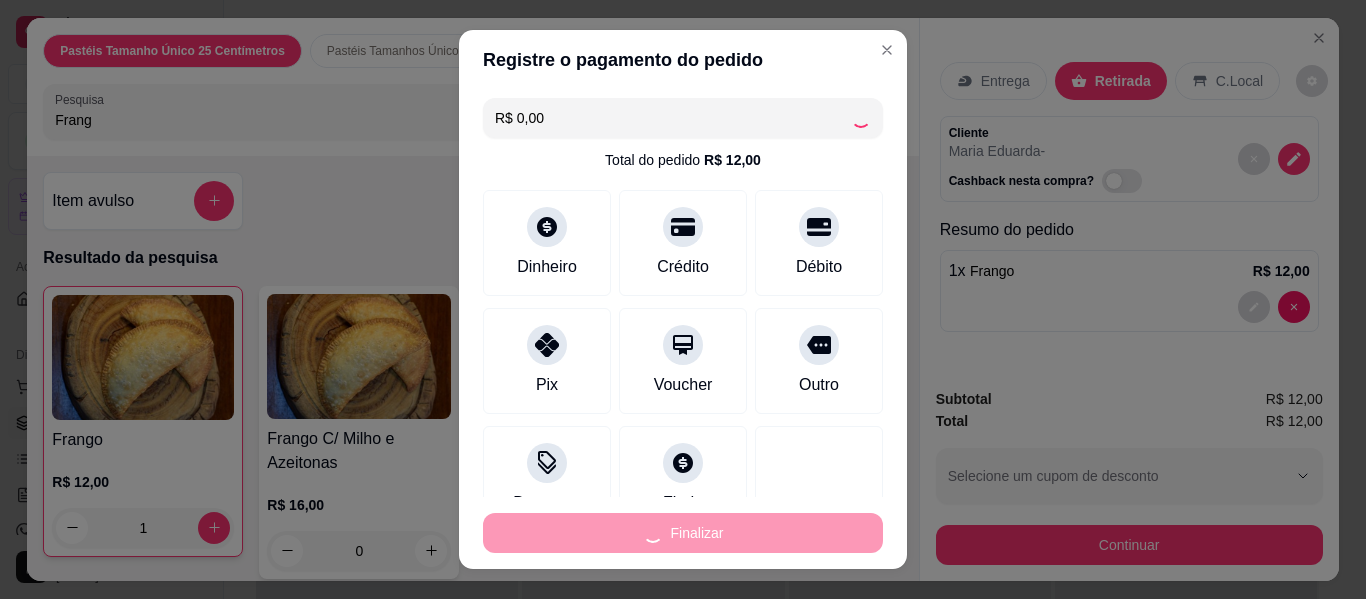 type on "0" 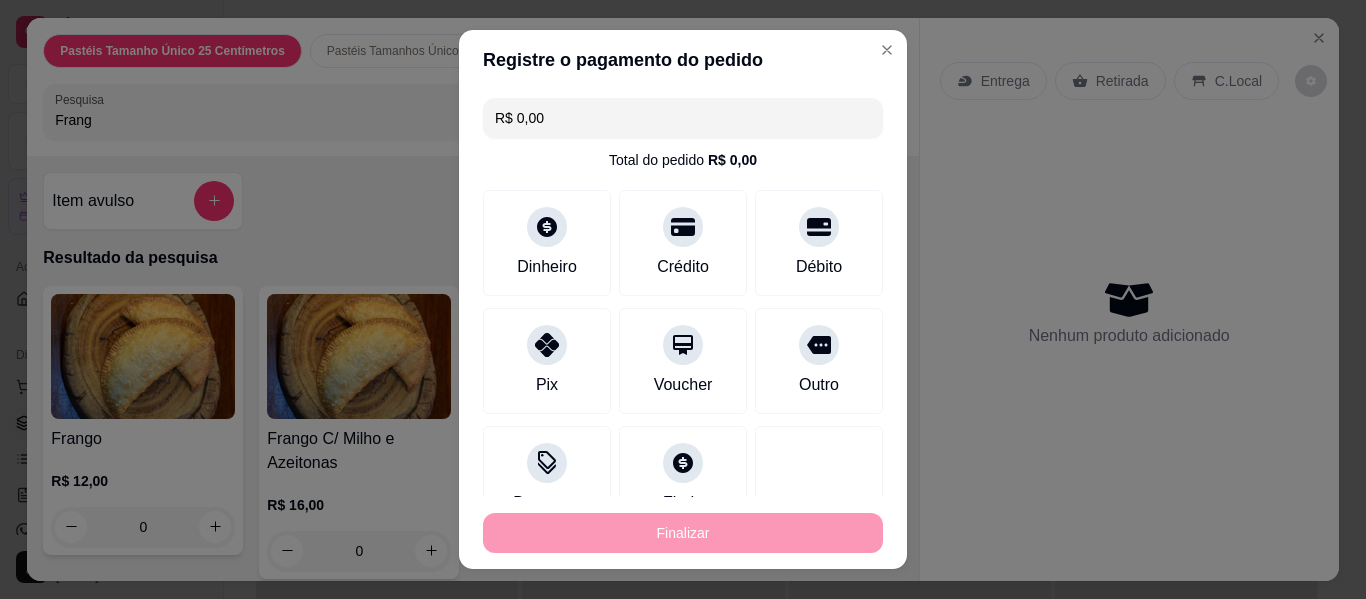 type on "-R$ 12,00" 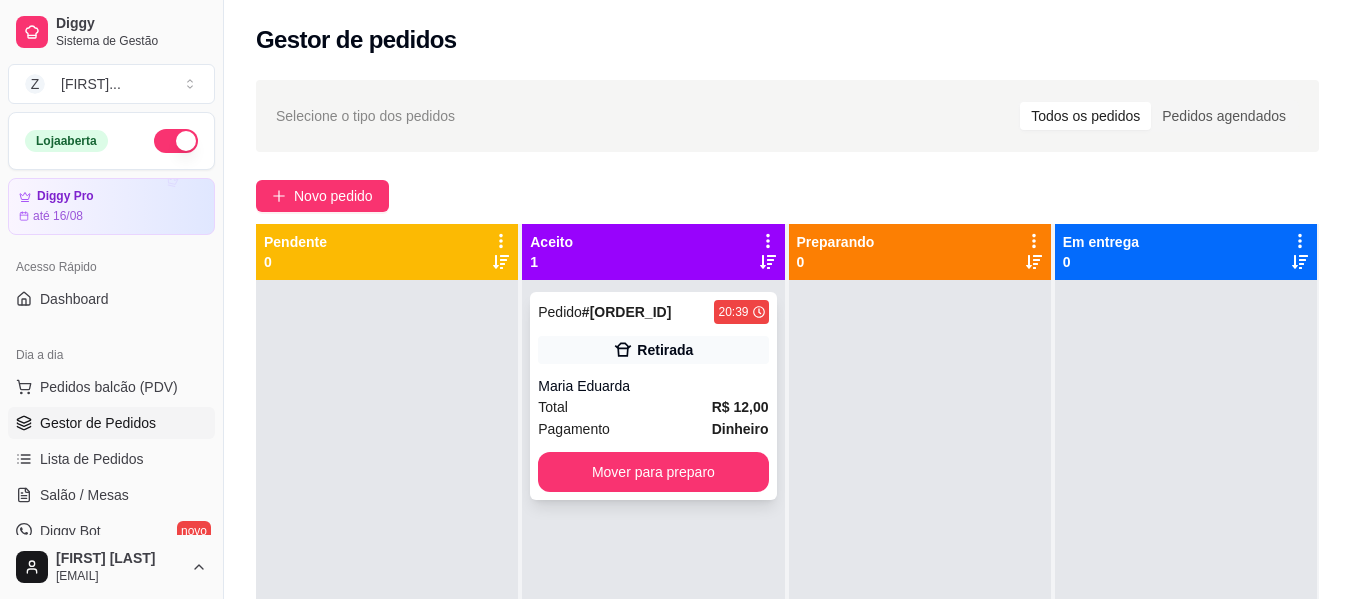 click on "Pagamento Dinheiro" at bounding box center [653, 429] 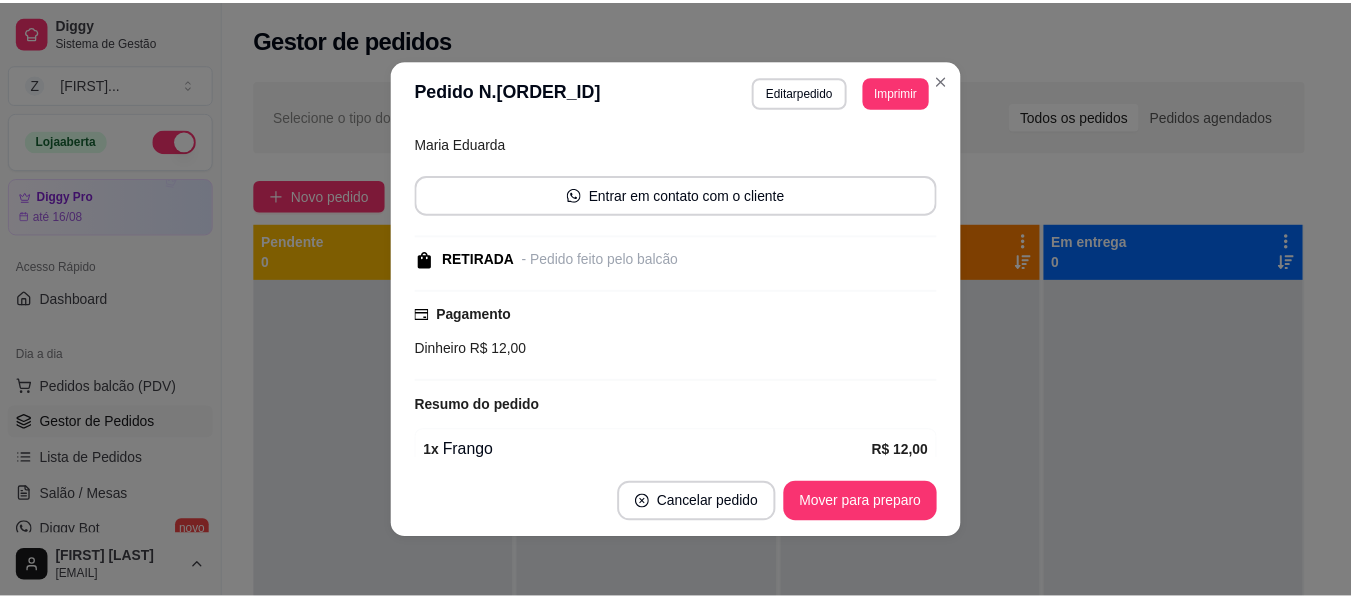 scroll, scrollTop: 234, scrollLeft: 0, axis: vertical 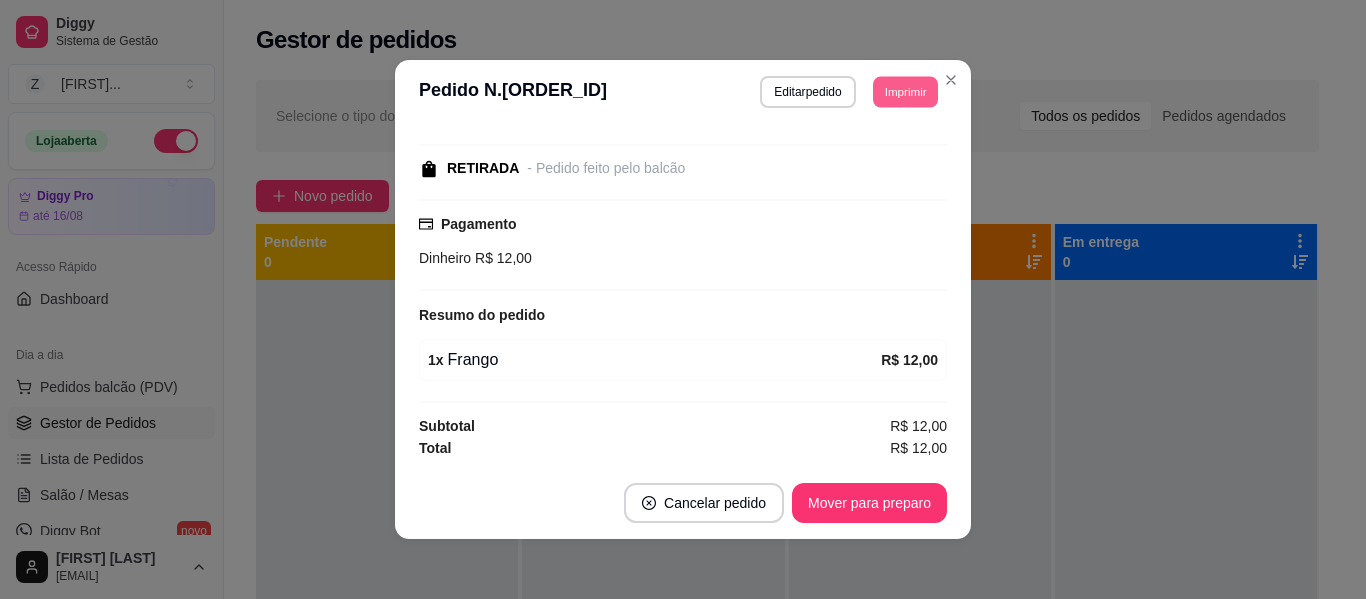 click on "Imprimir" at bounding box center [905, 91] 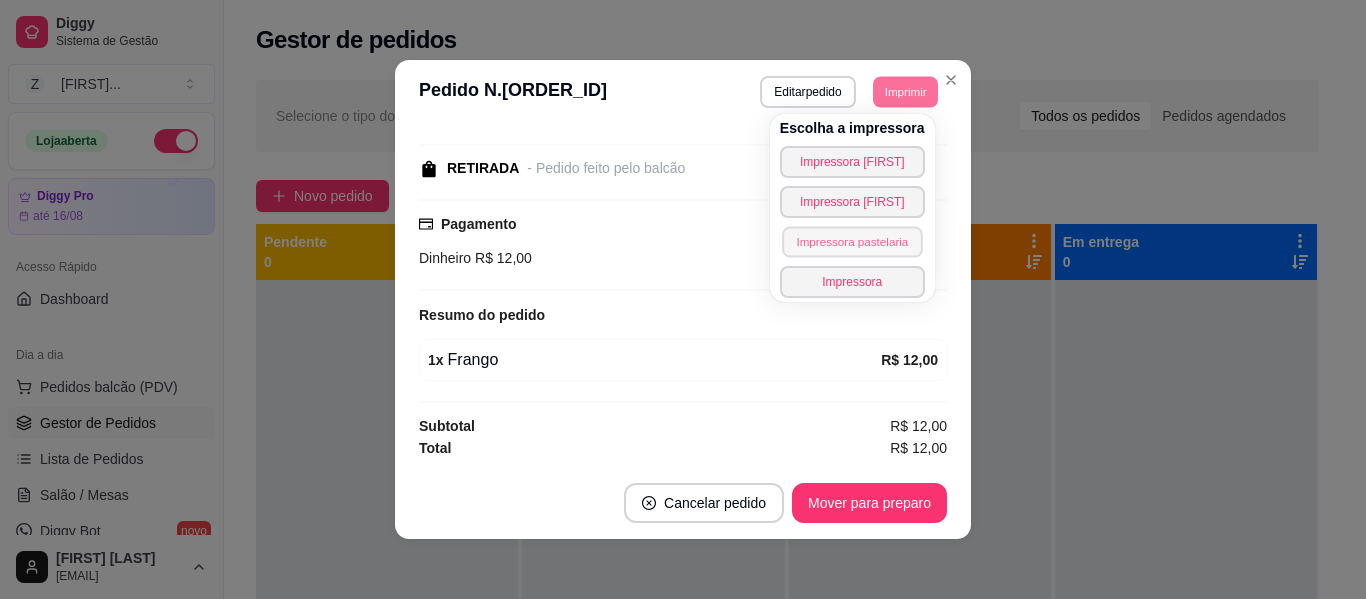 click on "Impressora pastelaria" at bounding box center [852, 241] 